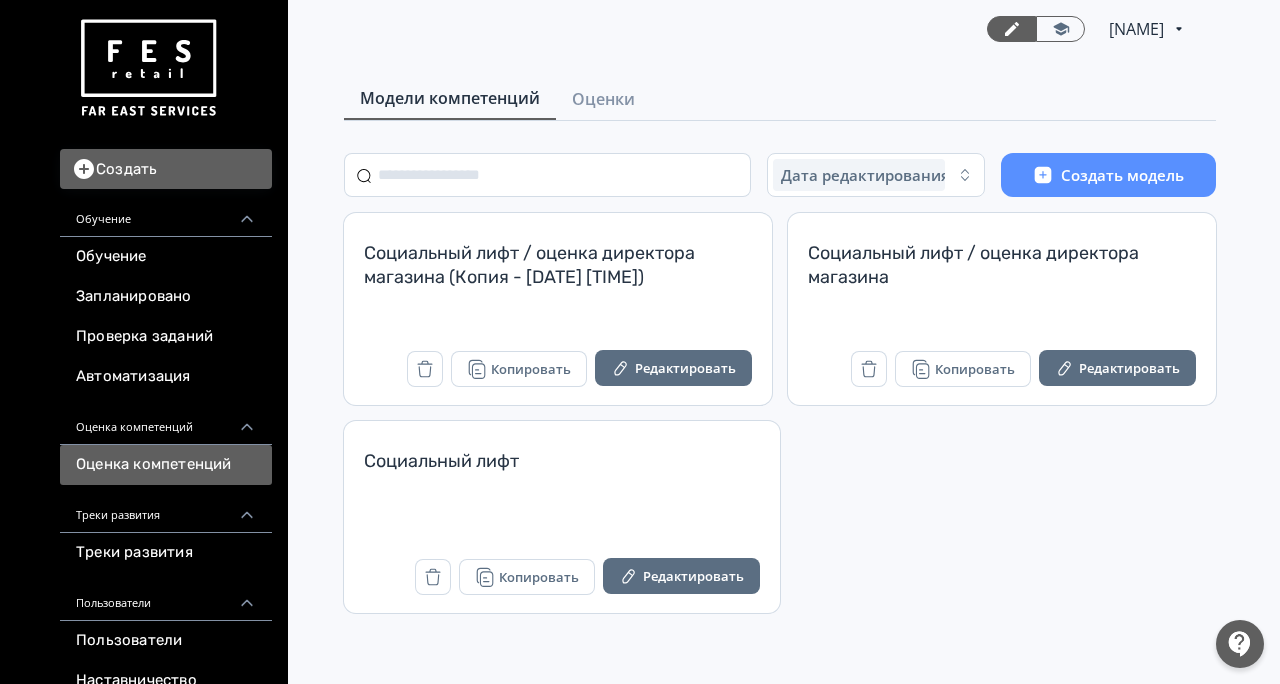 scroll, scrollTop: 0, scrollLeft: 0, axis: both 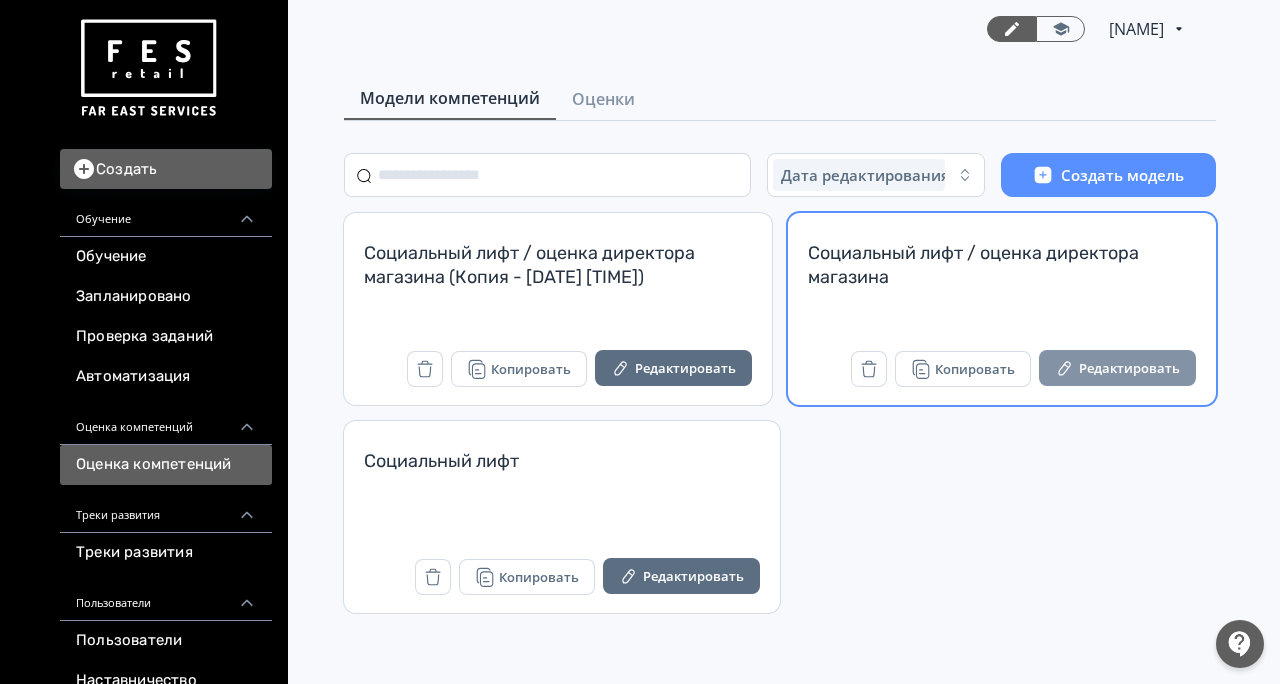 click on "Редактировать" at bounding box center (1117, 368) 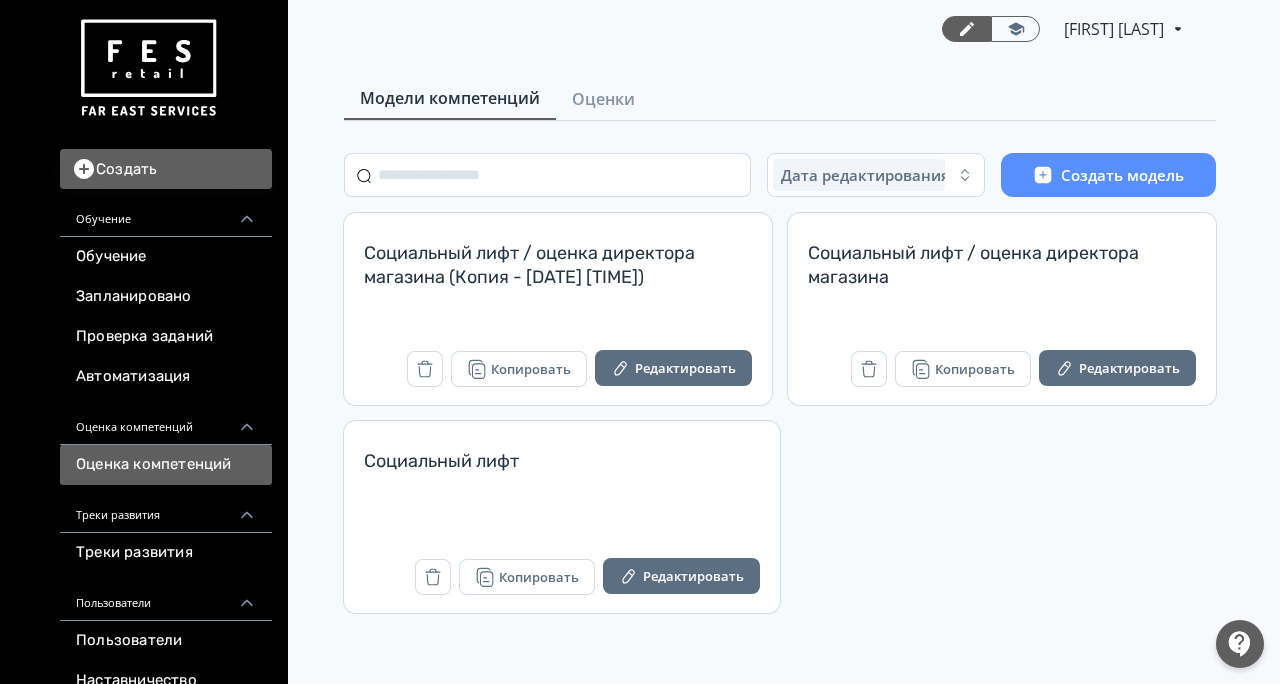 scroll, scrollTop: 0, scrollLeft: 0, axis: both 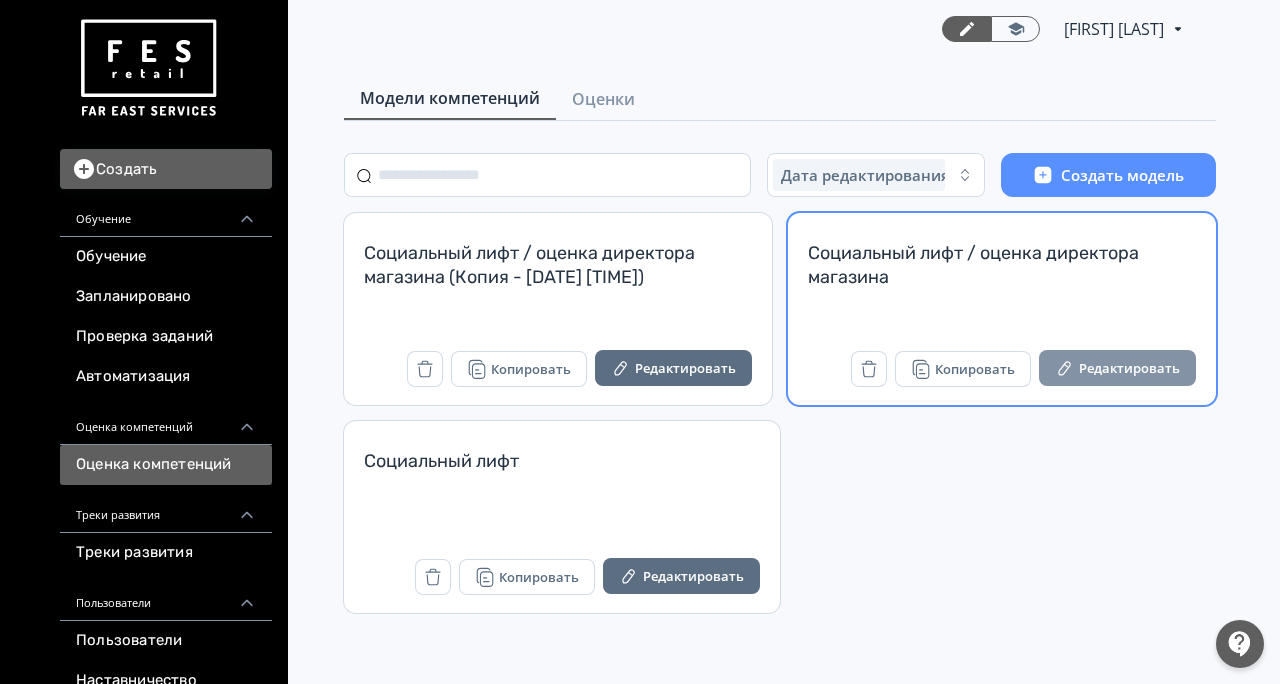 click on "Редактировать" at bounding box center (1117, 368) 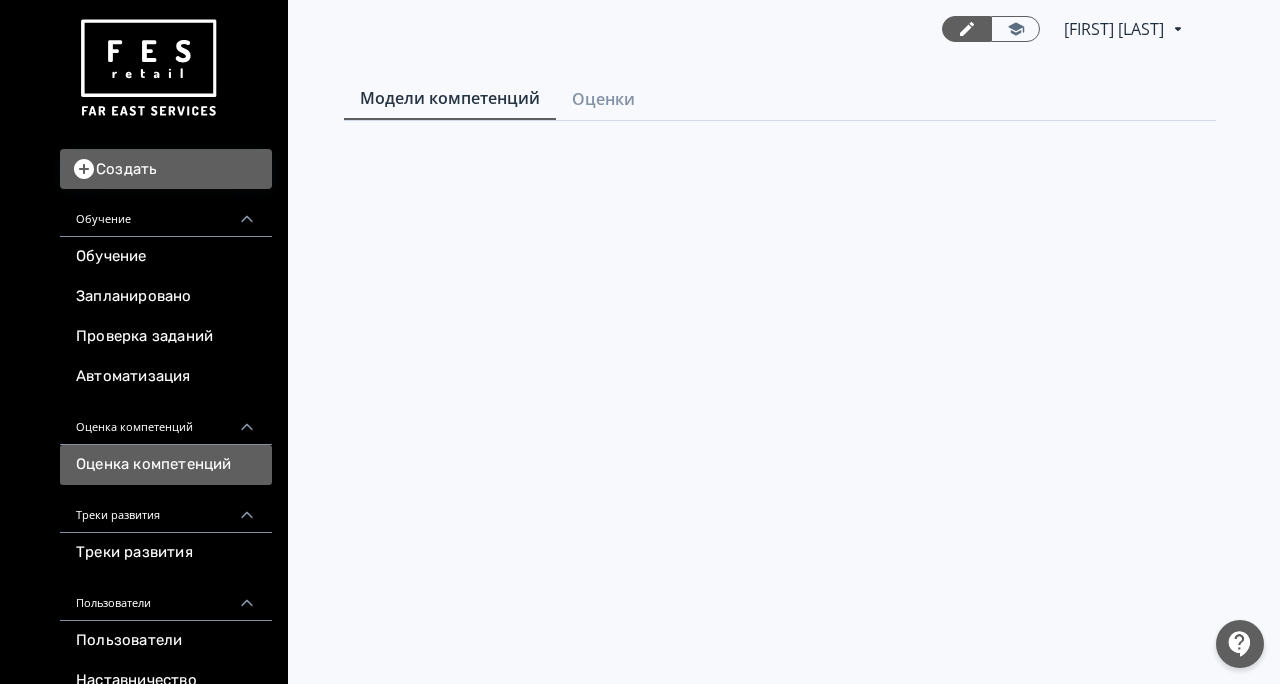 scroll, scrollTop: 0, scrollLeft: 0, axis: both 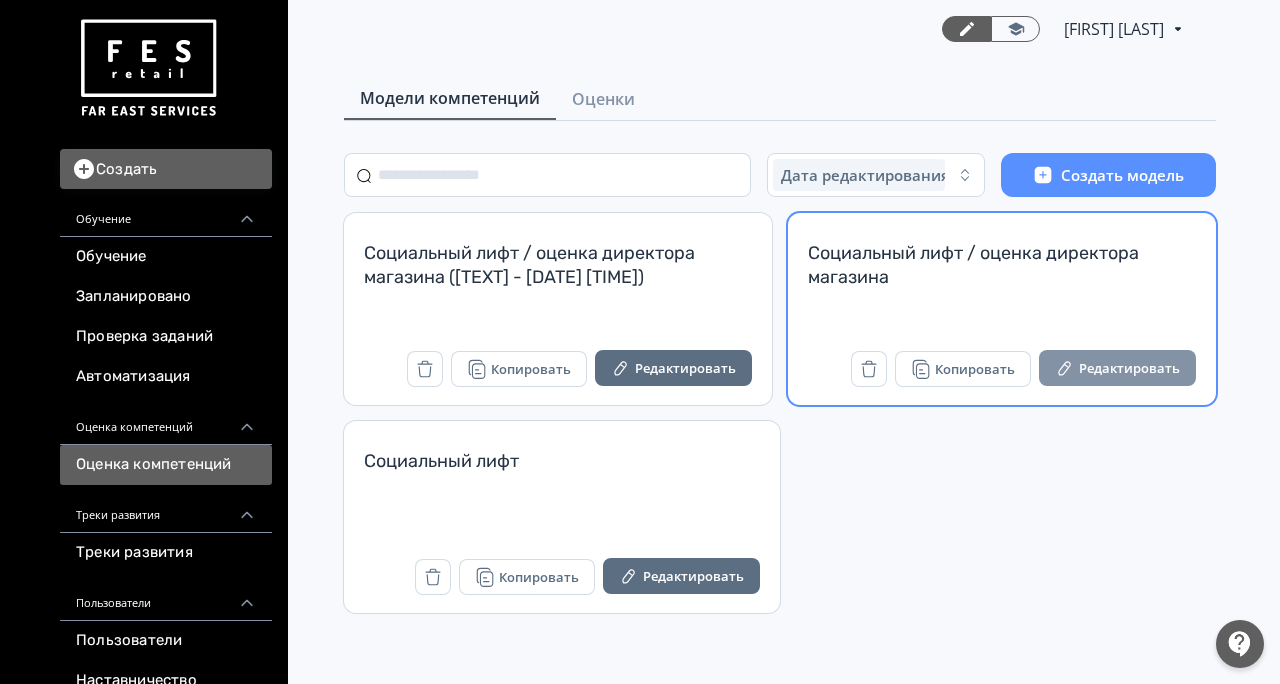click on "Редактировать" at bounding box center [1117, 368] 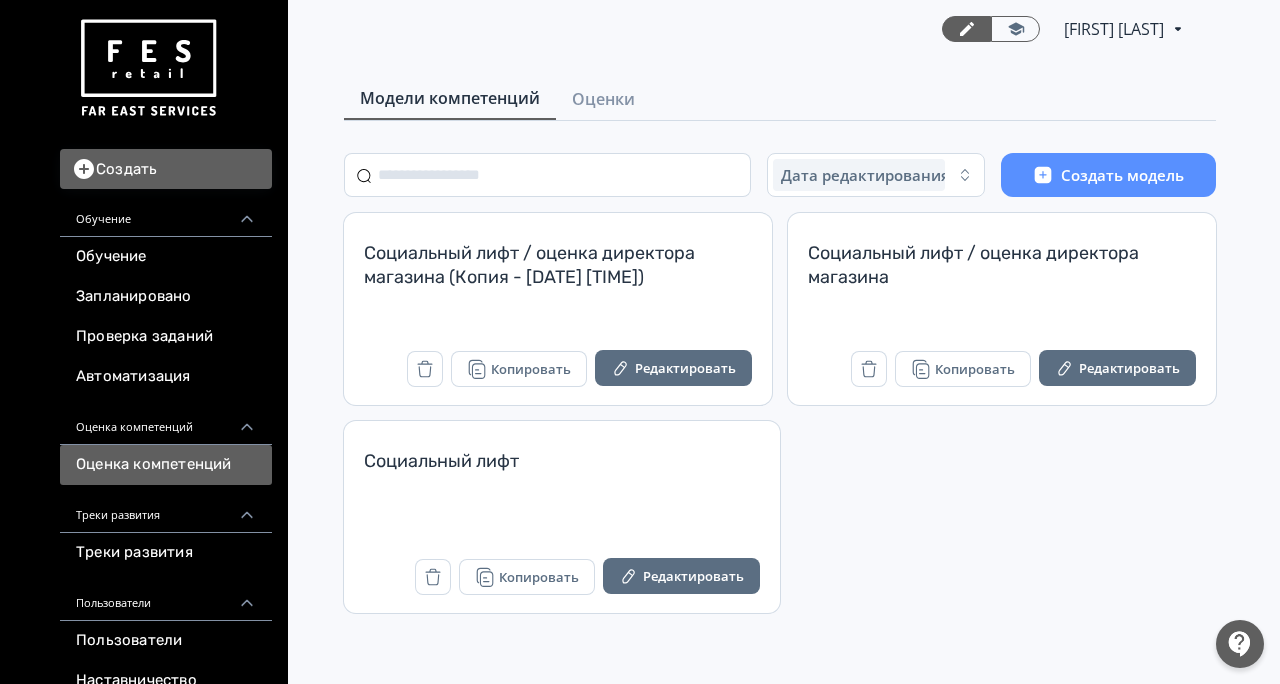 scroll, scrollTop: 0, scrollLeft: 0, axis: both 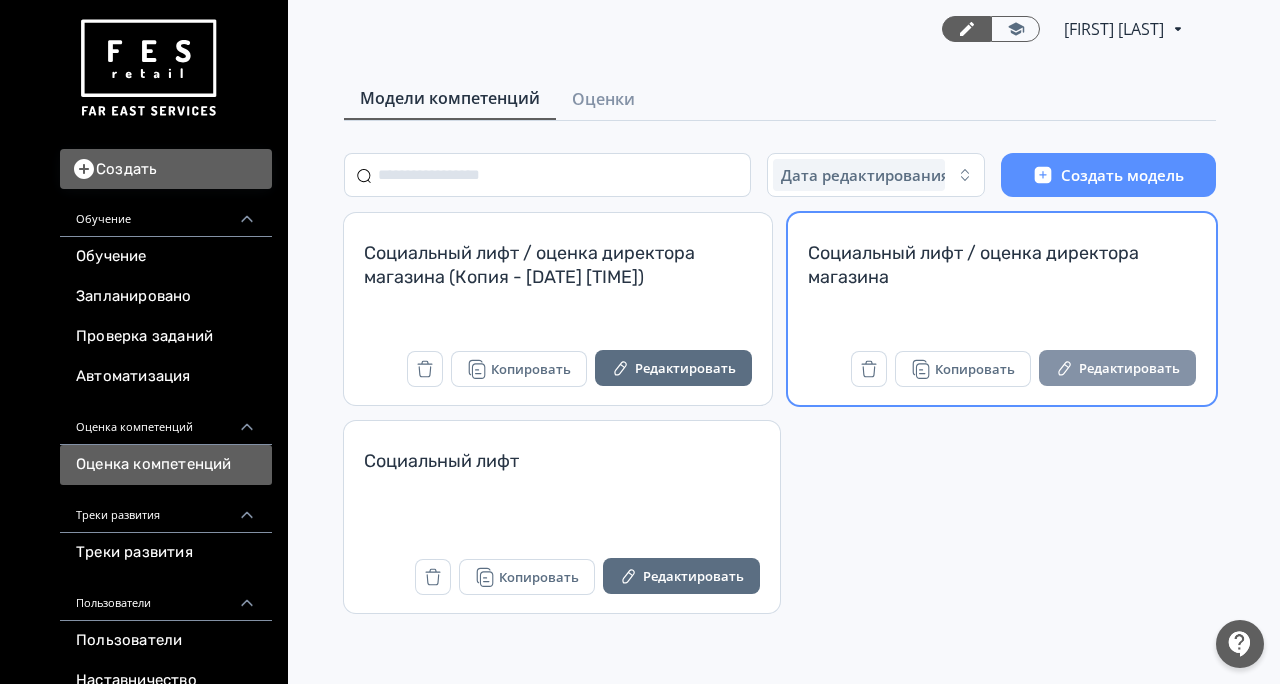 click on "Редактировать" at bounding box center [1117, 368] 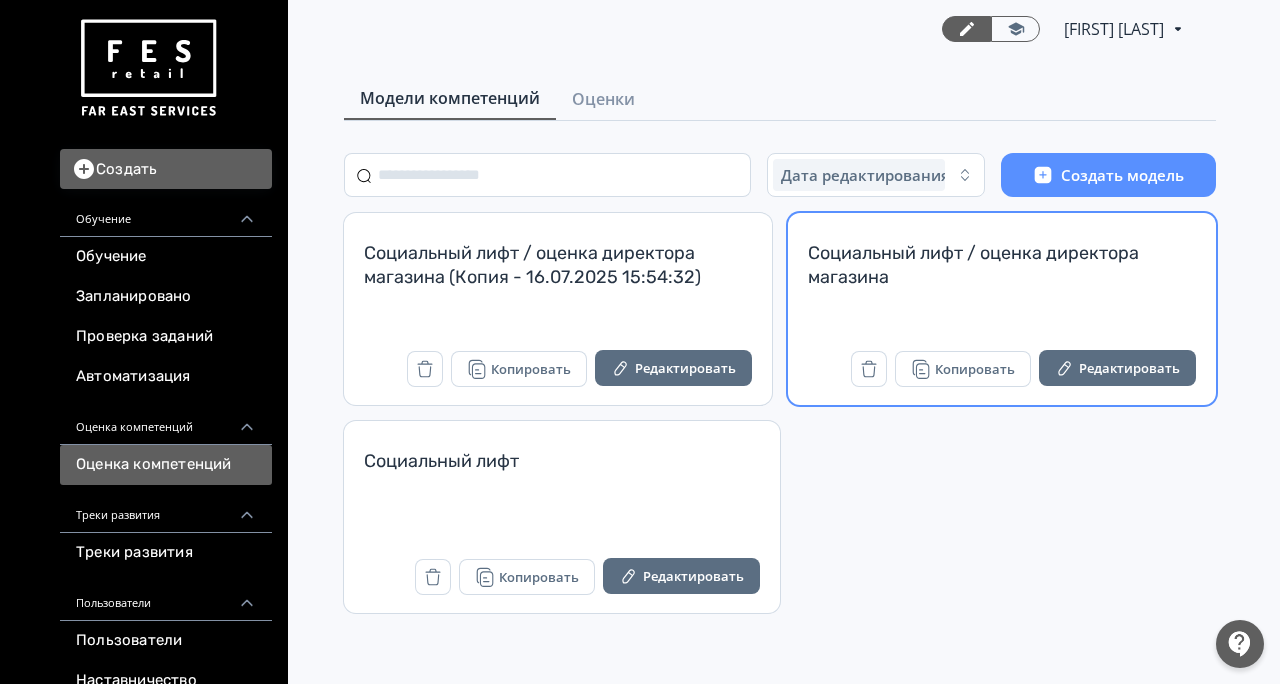 scroll, scrollTop: 0, scrollLeft: 0, axis: both 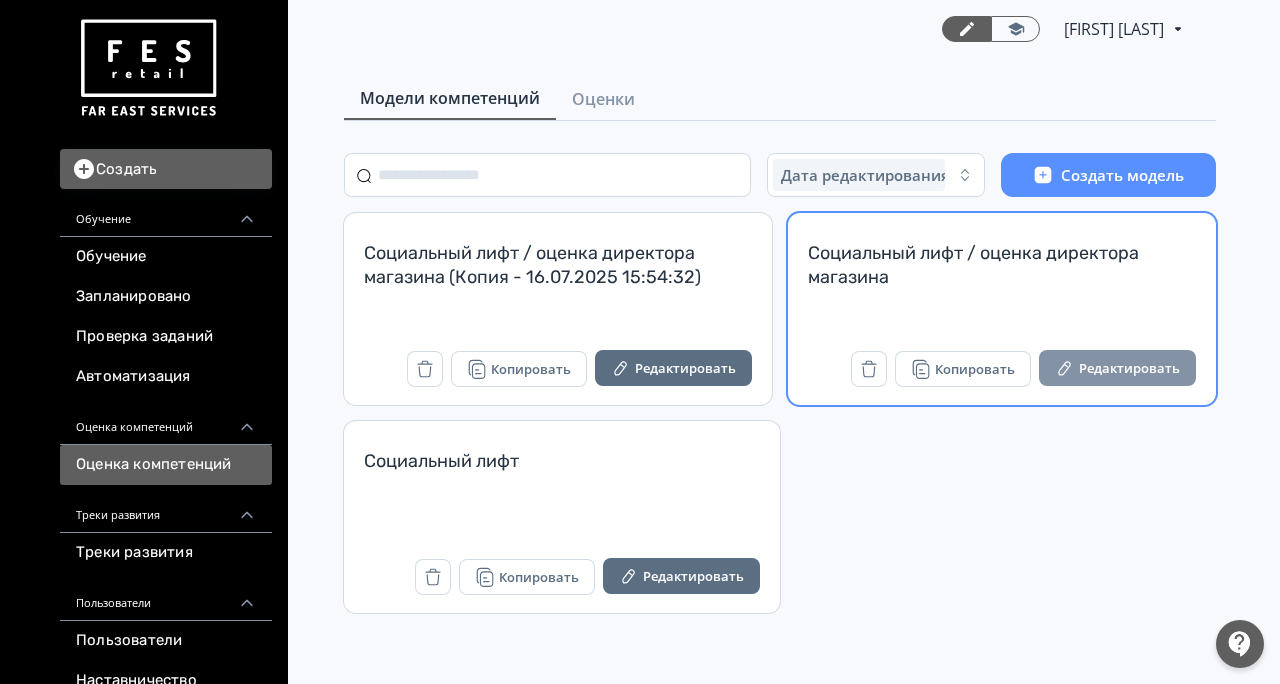 click on "Редактировать" at bounding box center (1117, 368) 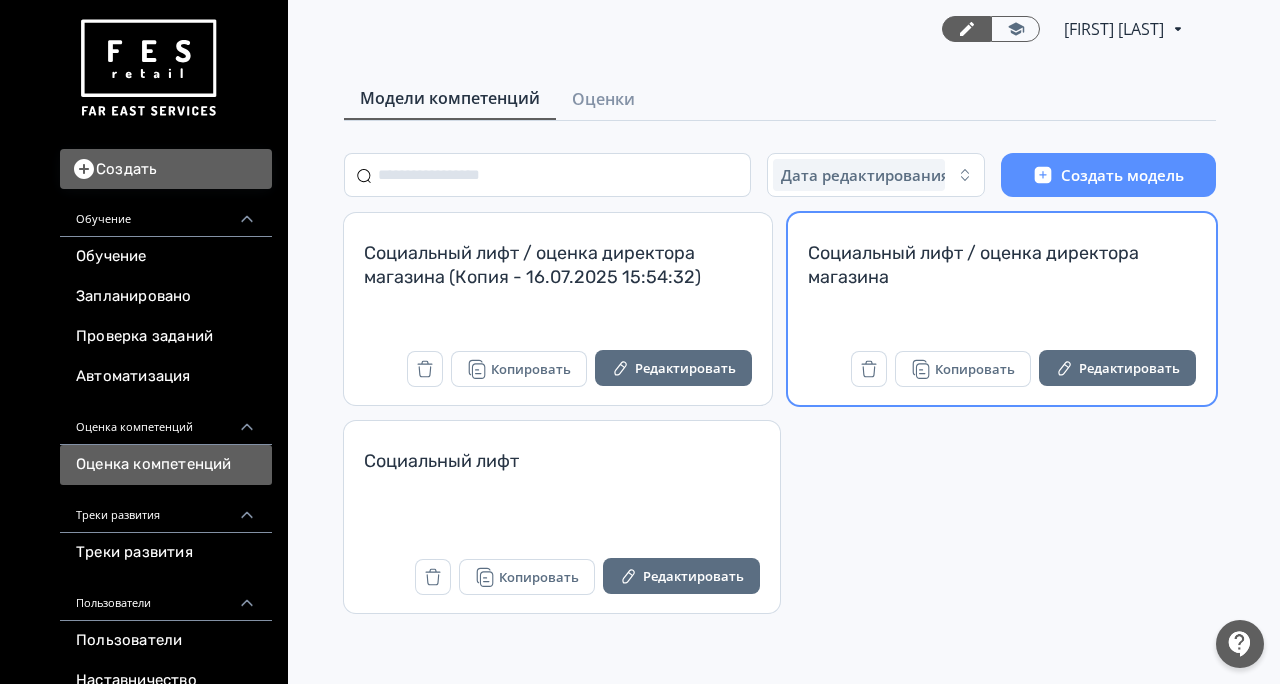 scroll, scrollTop: 0, scrollLeft: 0, axis: both 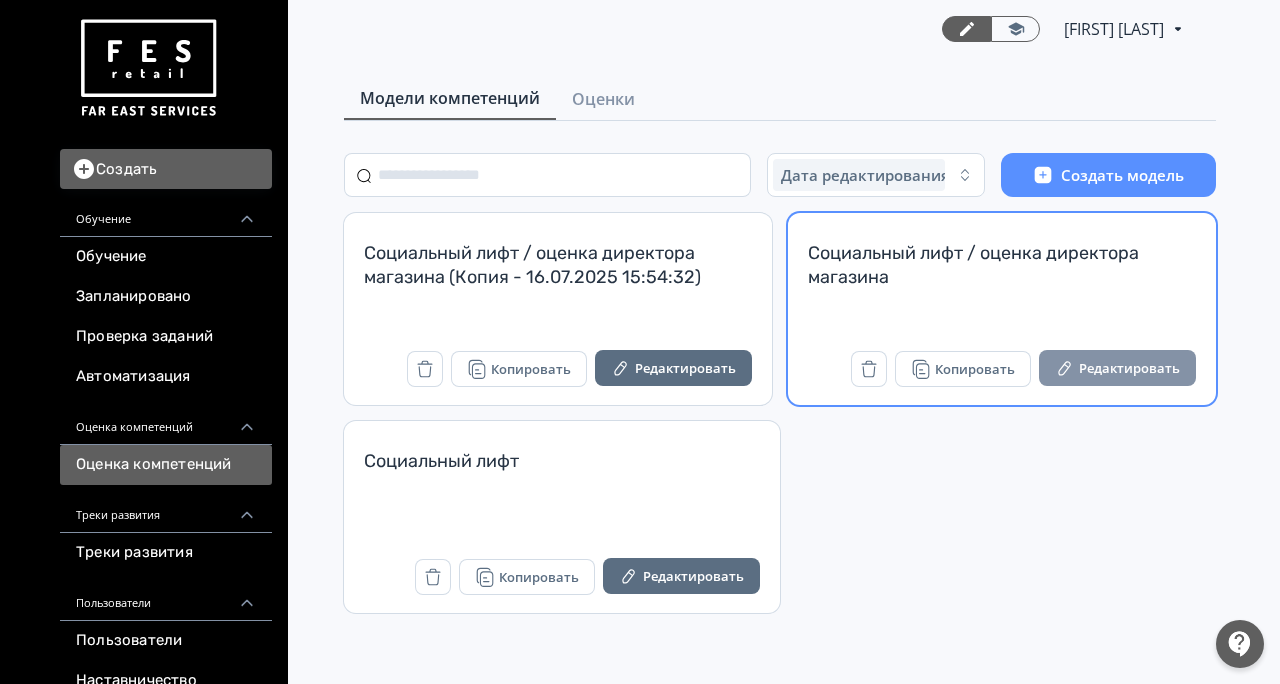 click on "Редактировать" at bounding box center (1117, 368) 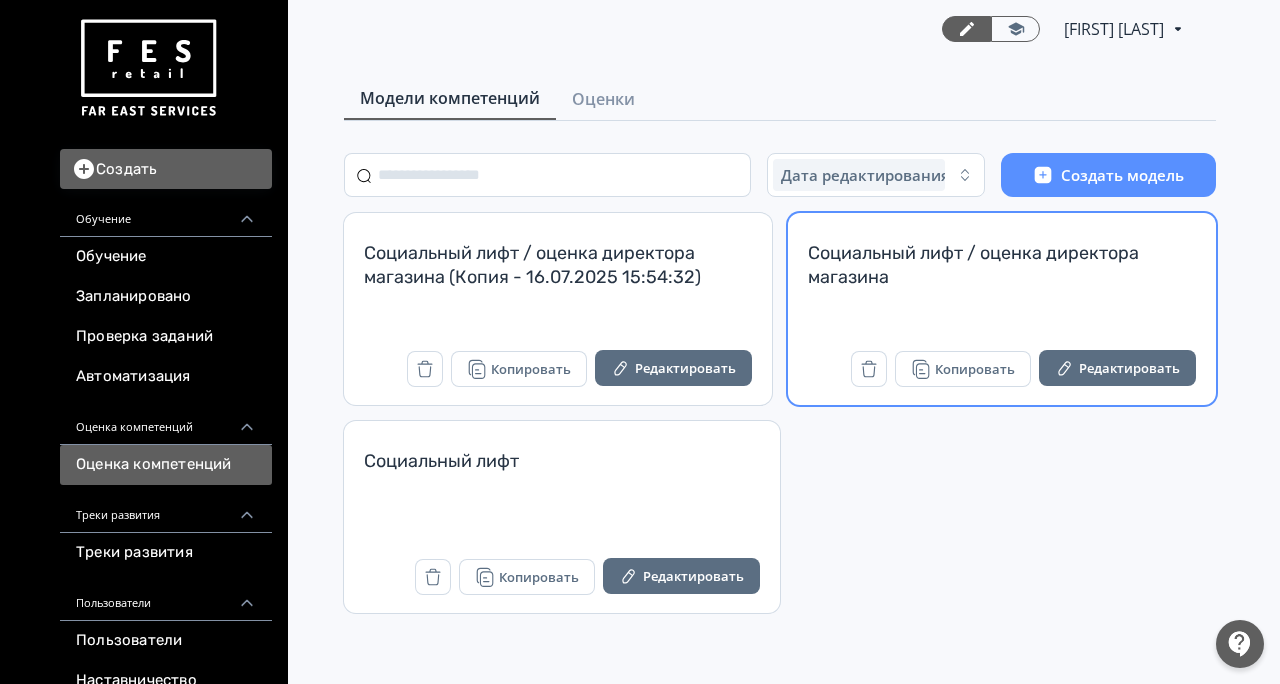 scroll, scrollTop: 0, scrollLeft: 0, axis: both 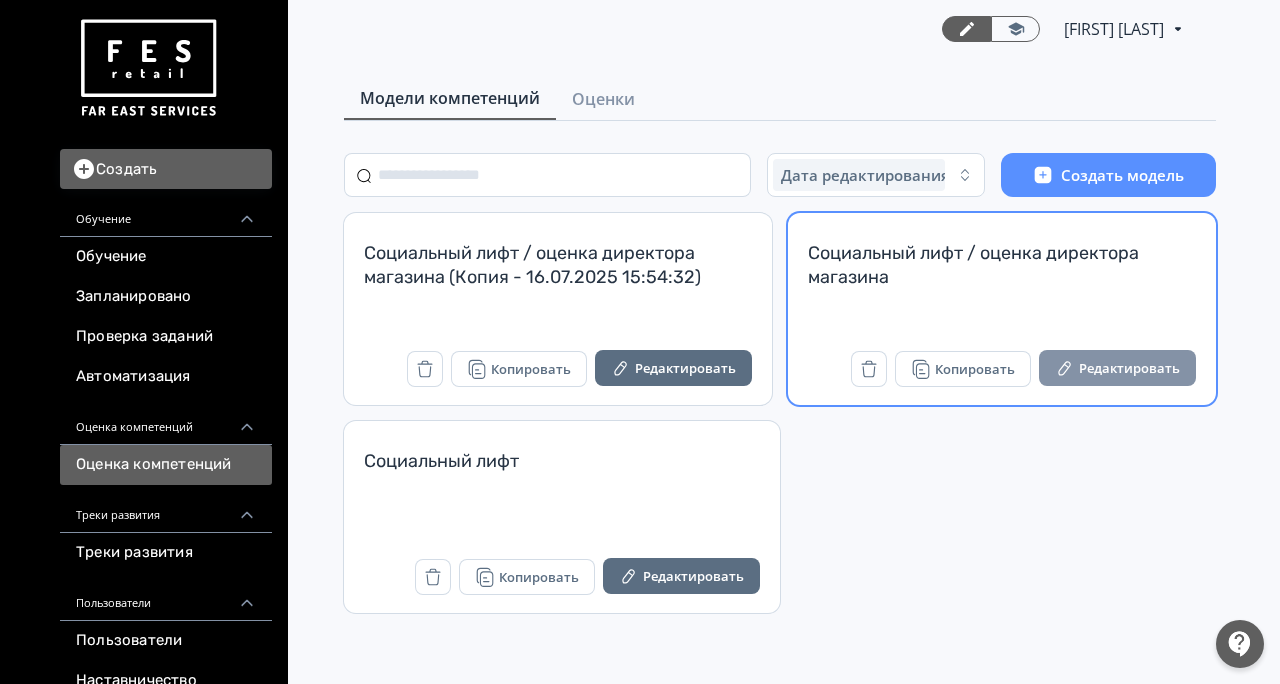 click on "Редактировать" at bounding box center (1117, 368) 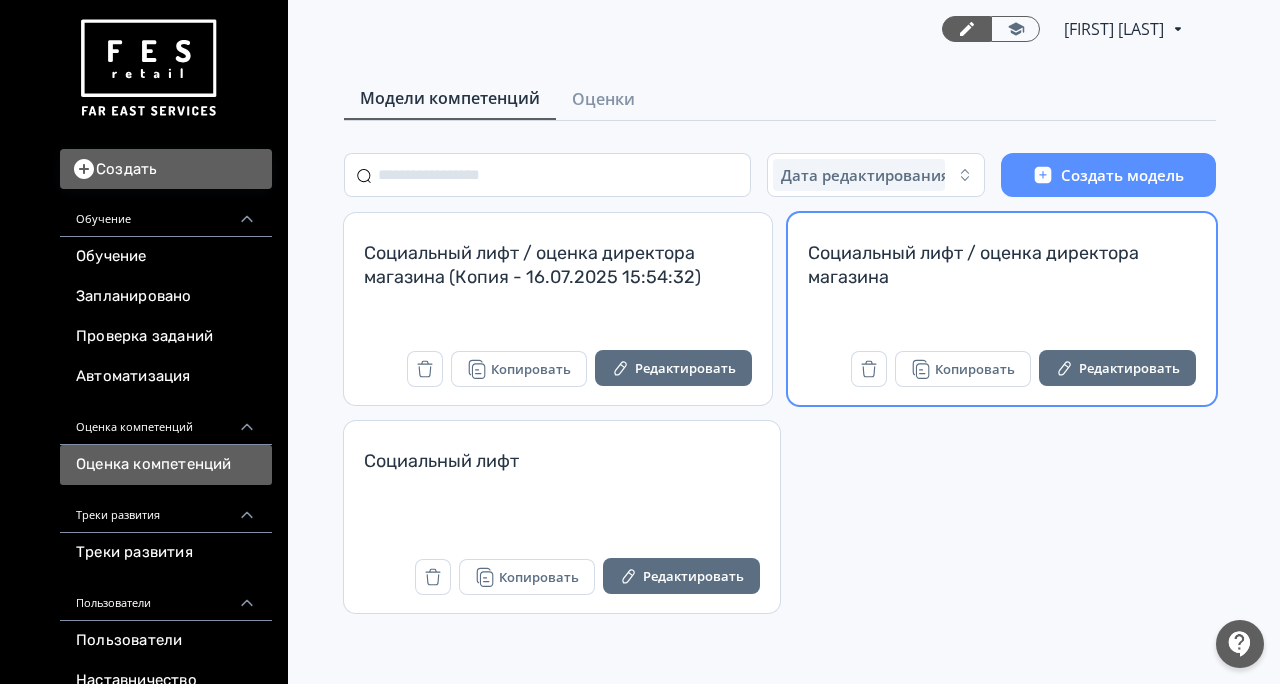 scroll, scrollTop: 0, scrollLeft: 0, axis: both 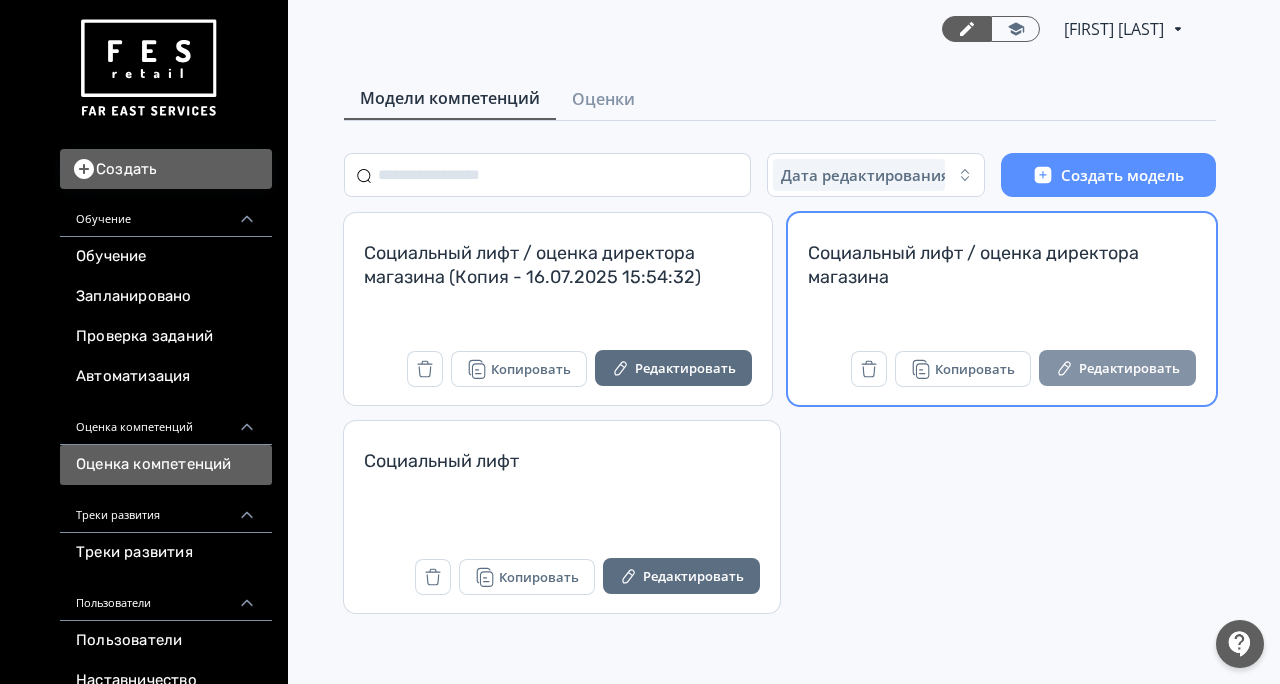 click on "Редактировать" at bounding box center [1117, 368] 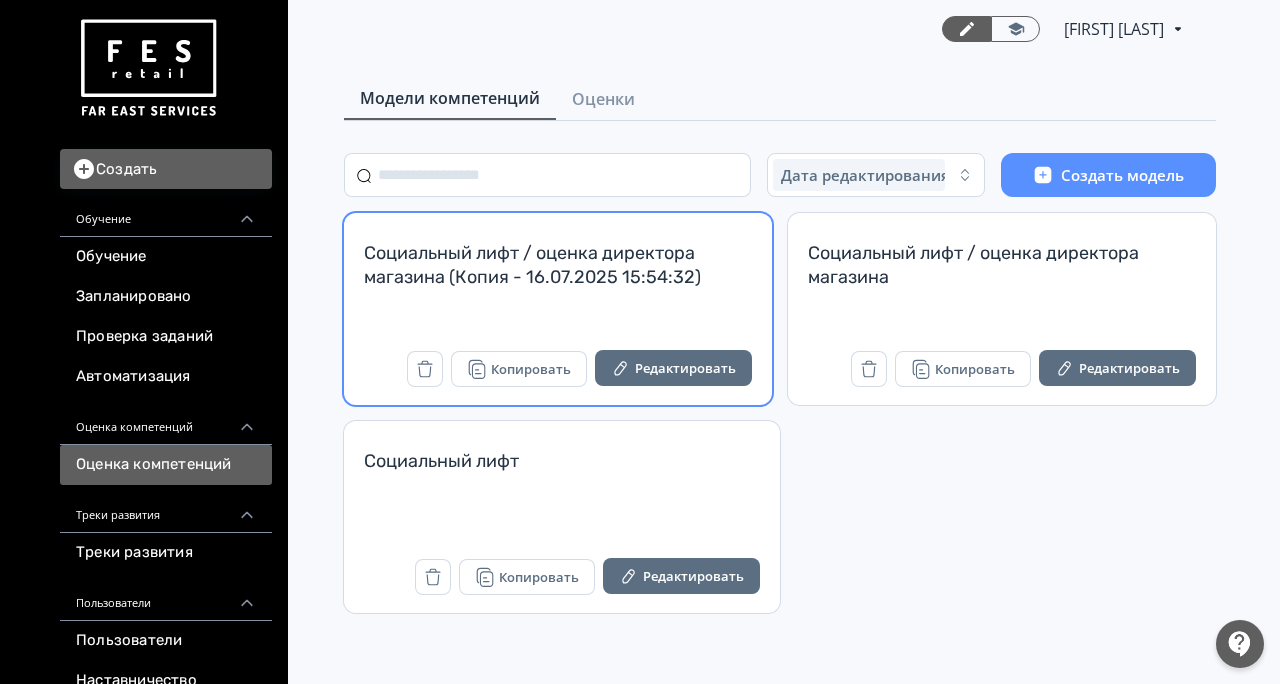 scroll, scrollTop: 0, scrollLeft: 0, axis: both 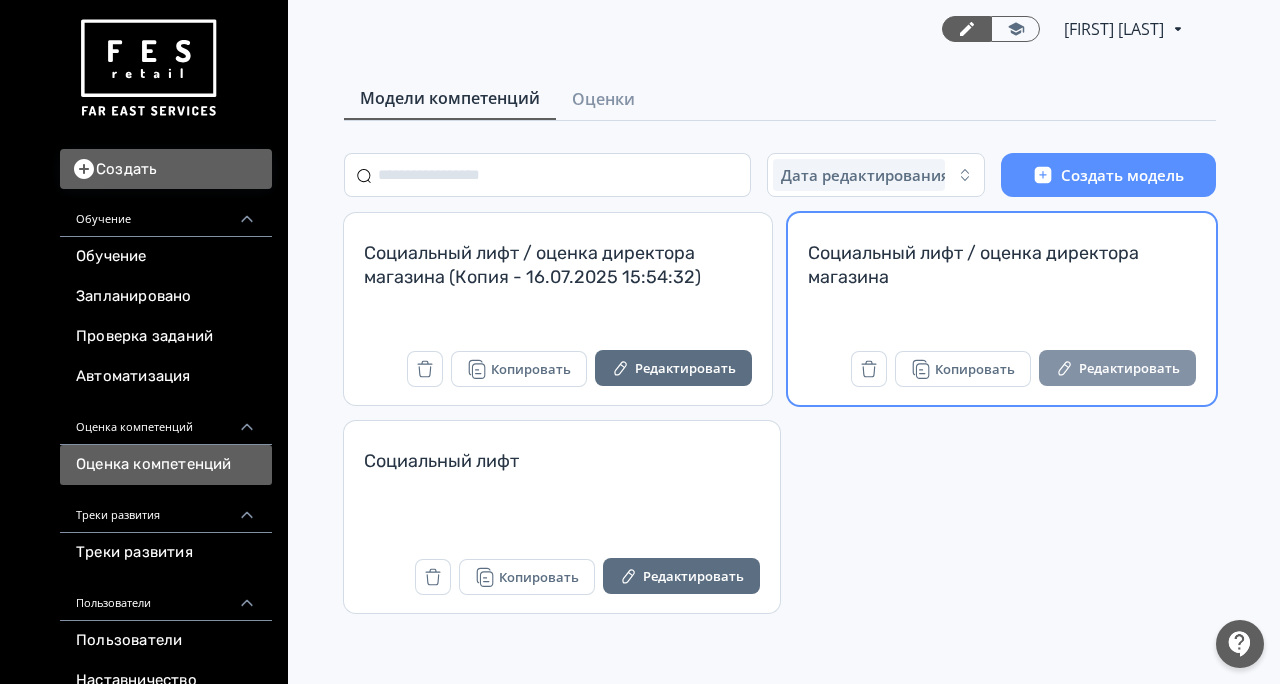 click on "Редактировать" at bounding box center [1117, 368] 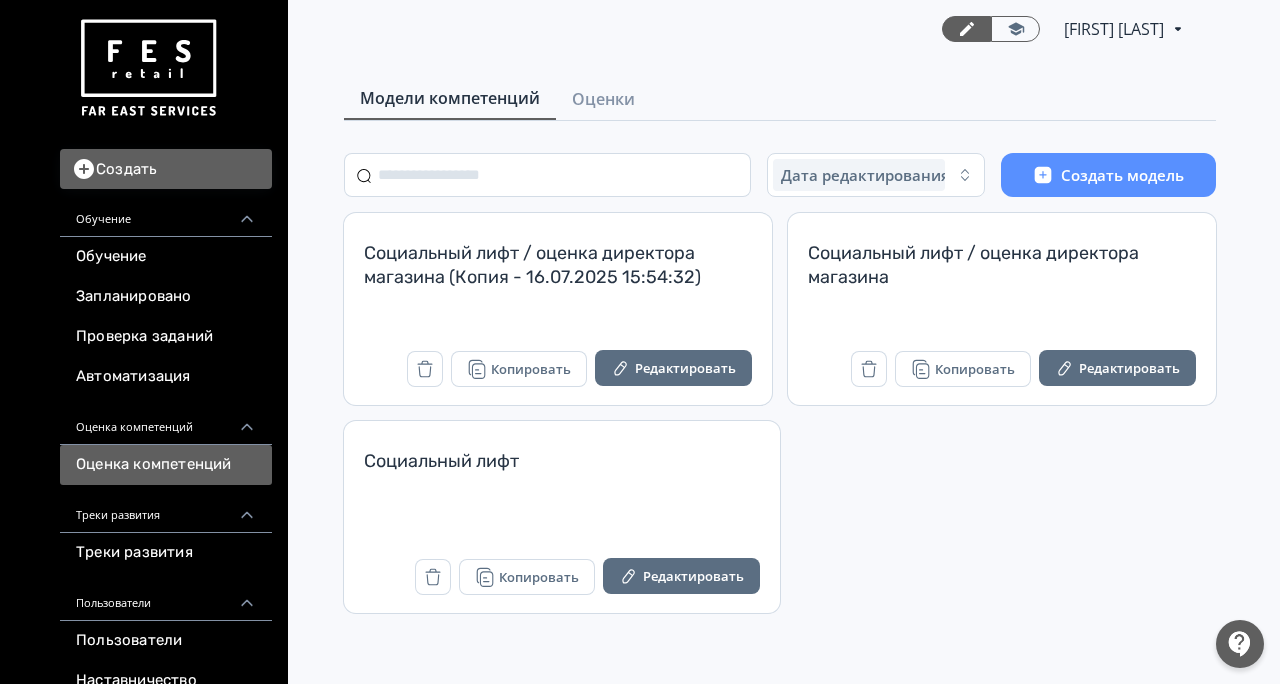 scroll, scrollTop: 0, scrollLeft: 0, axis: both 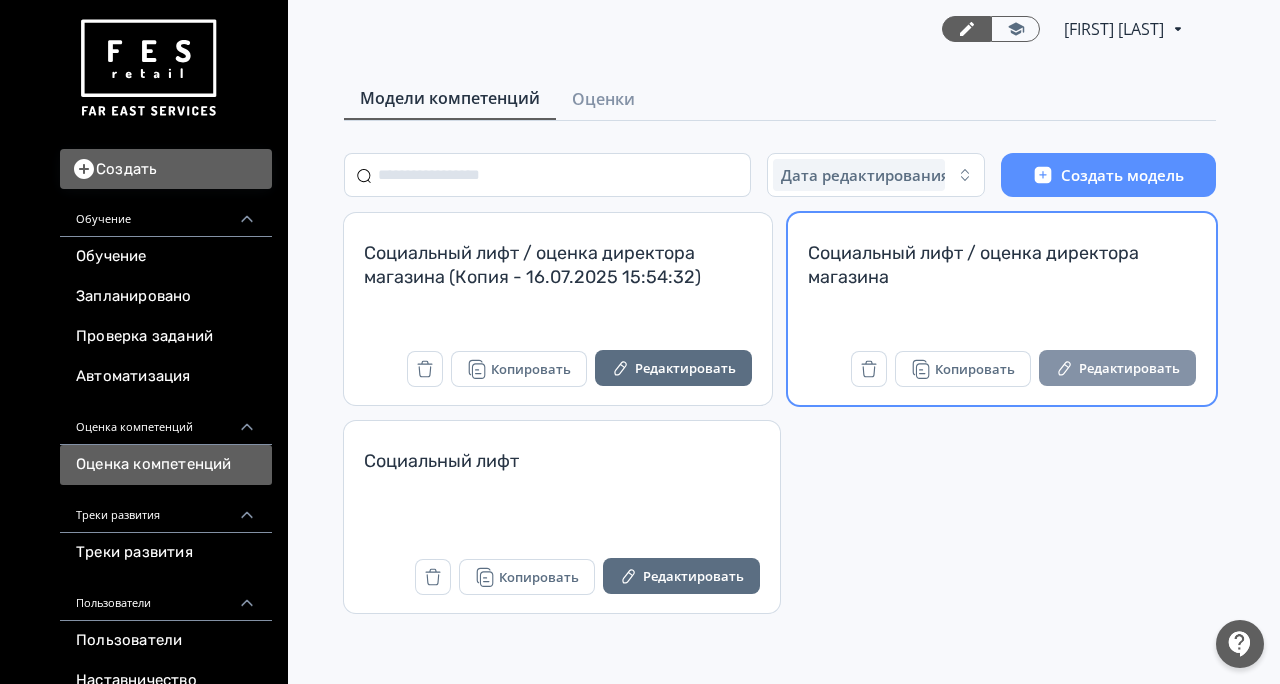click on "Редактировать" at bounding box center (1117, 368) 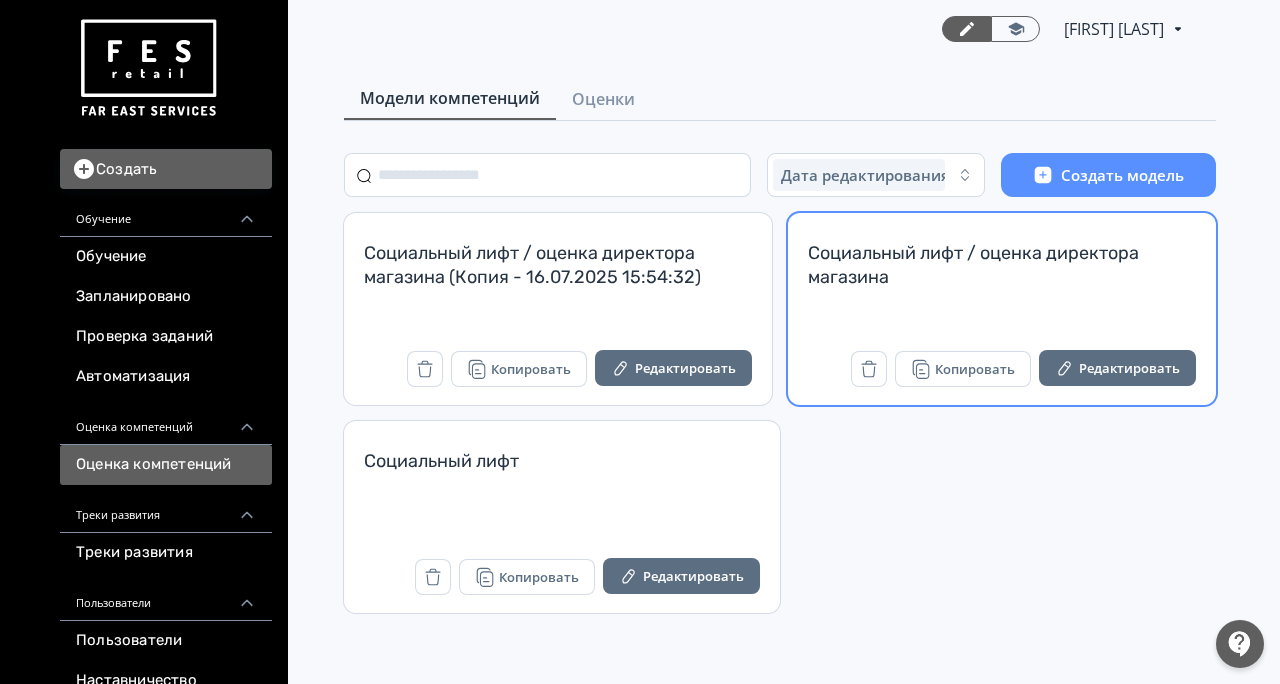 scroll, scrollTop: 0, scrollLeft: 0, axis: both 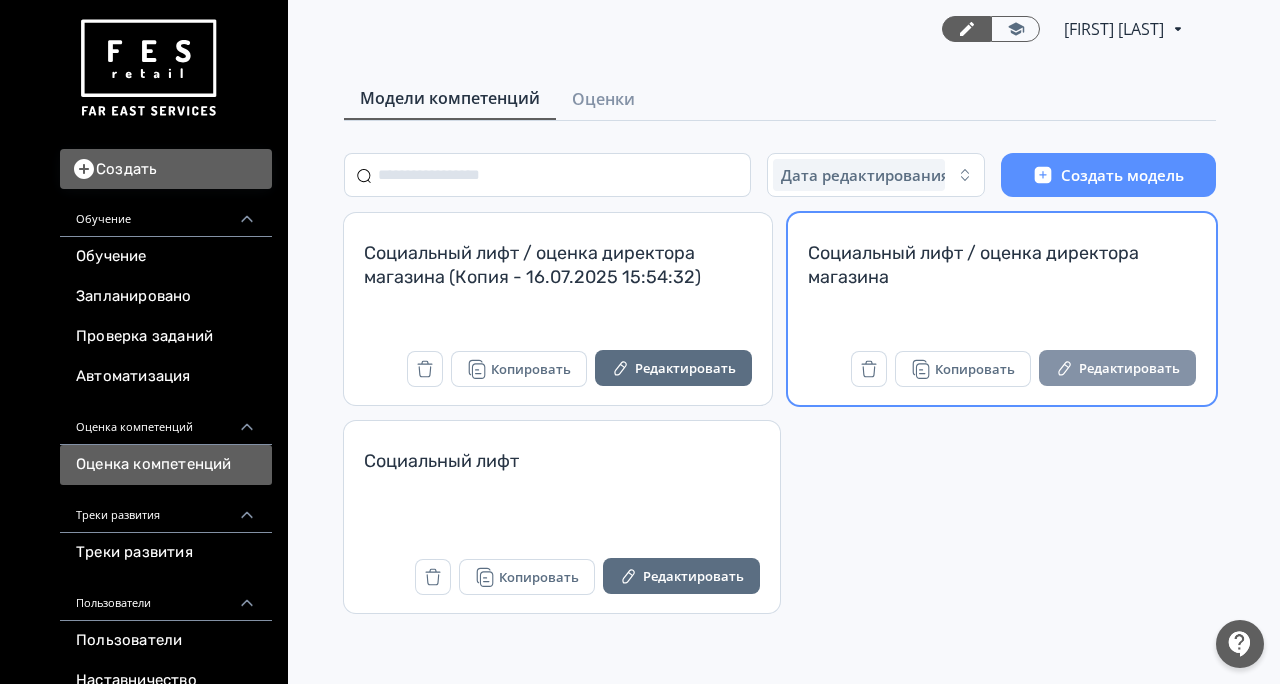 click on "Редактировать" at bounding box center [1117, 368] 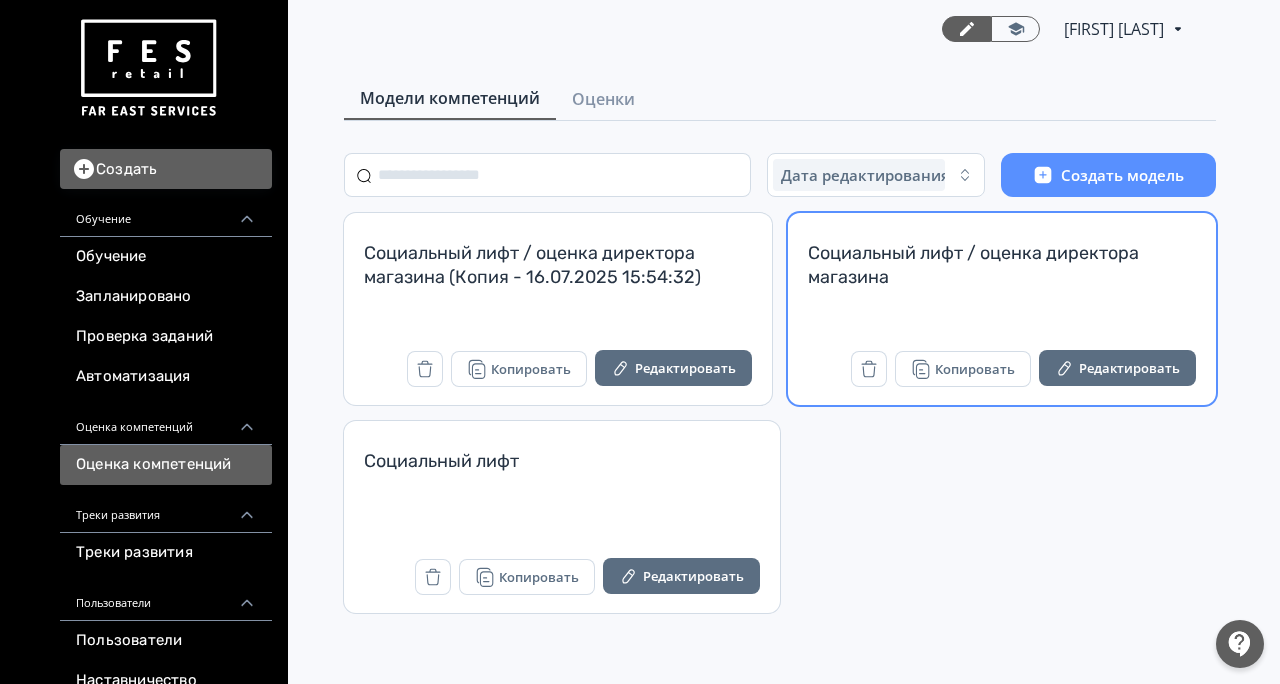 scroll, scrollTop: 0, scrollLeft: 0, axis: both 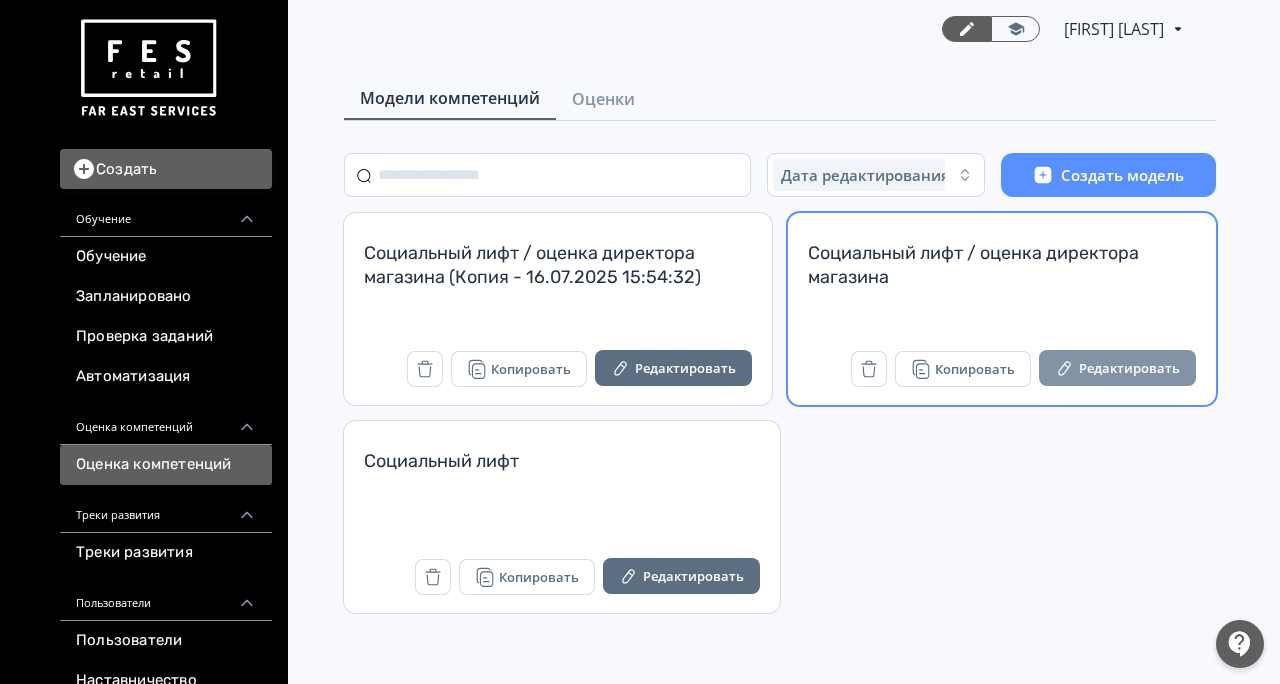 click on "Редактировать" at bounding box center (1117, 368) 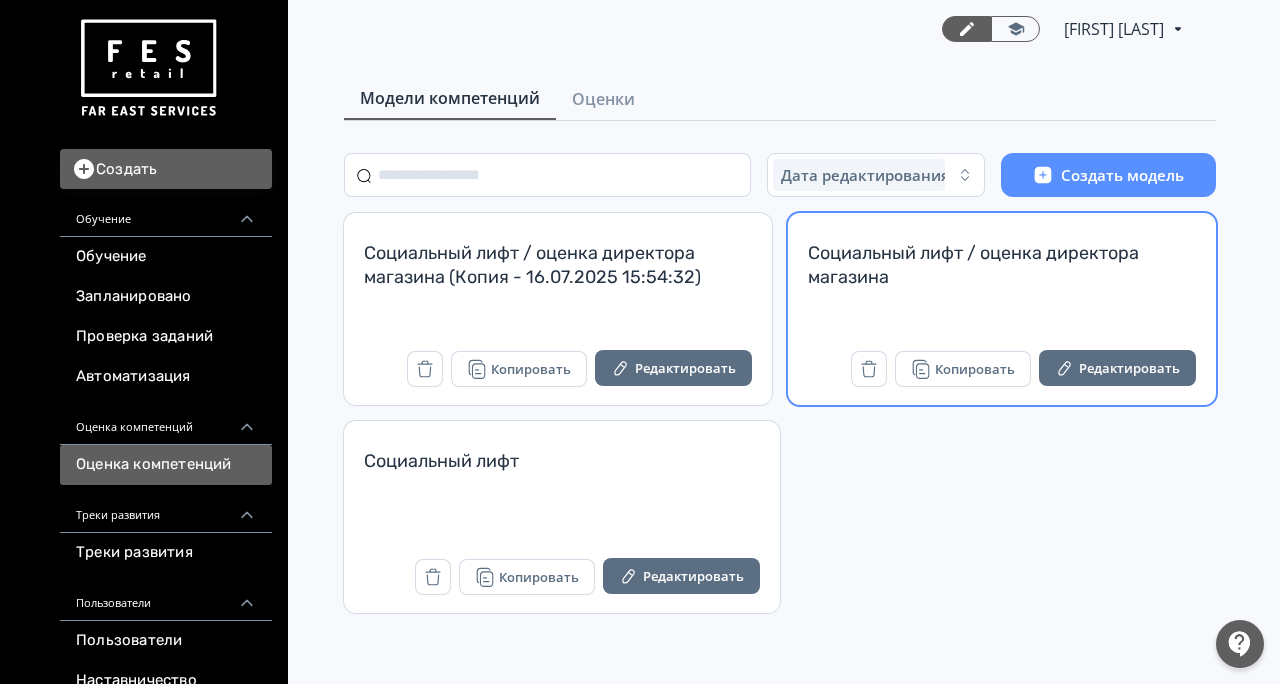 scroll, scrollTop: 0, scrollLeft: 0, axis: both 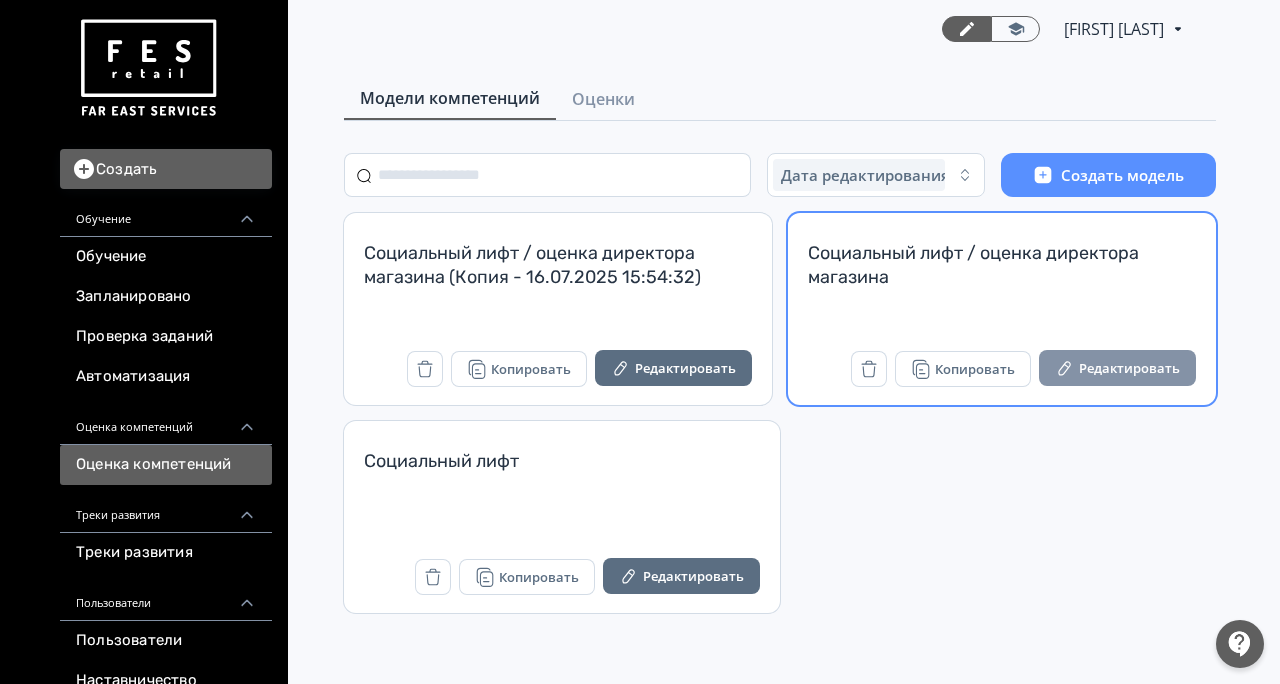 click on "Редактировать" at bounding box center [1117, 368] 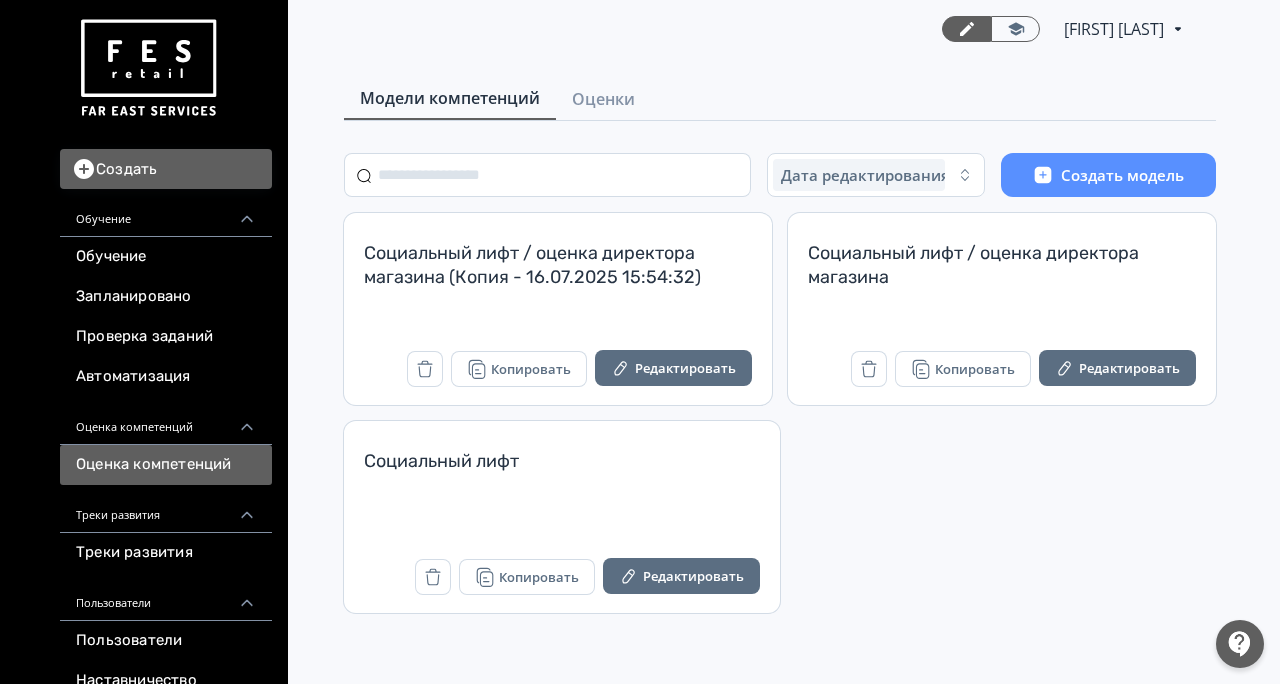 scroll, scrollTop: 0, scrollLeft: 0, axis: both 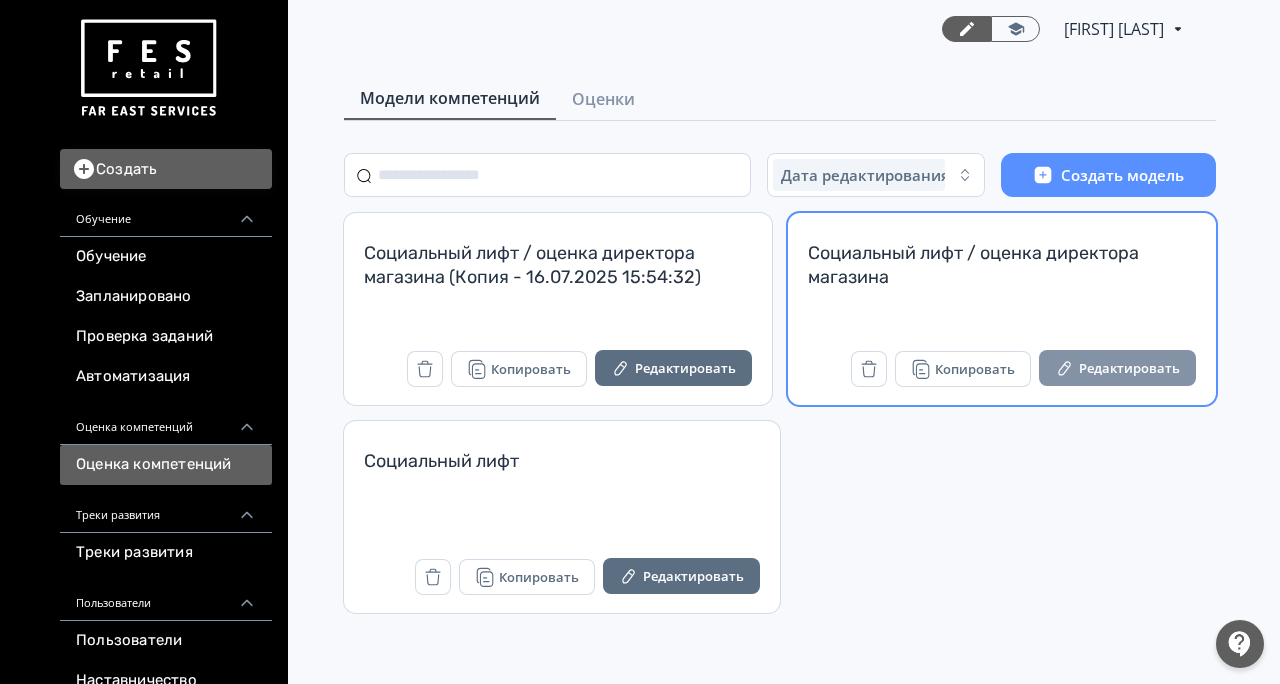 click on "Редактировать" at bounding box center [1117, 368] 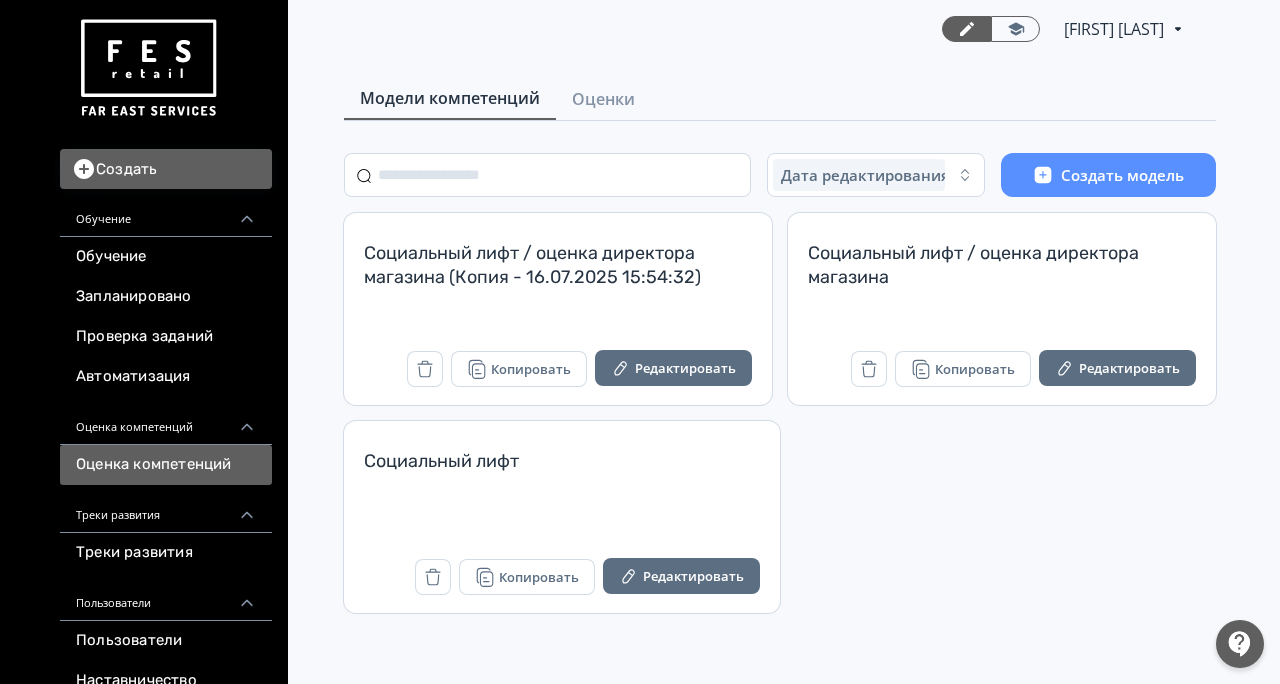 scroll, scrollTop: 0, scrollLeft: 0, axis: both 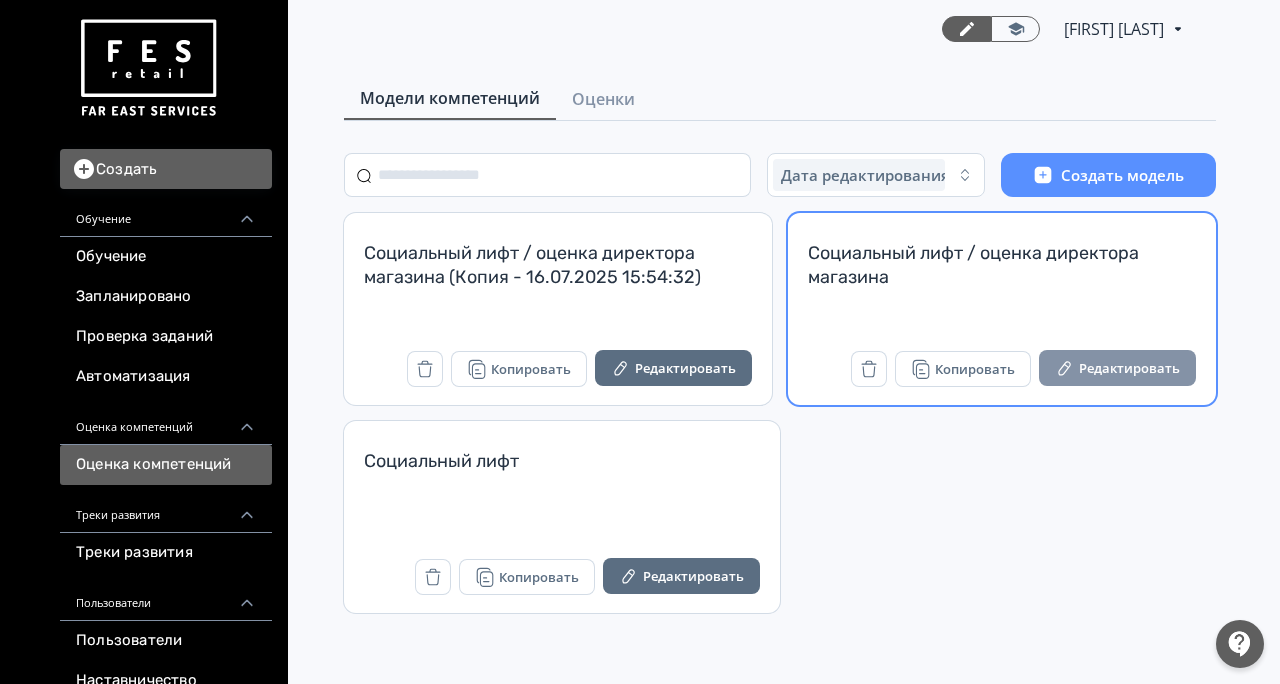 click on "Редактировать" at bounding box center [1117, 368] 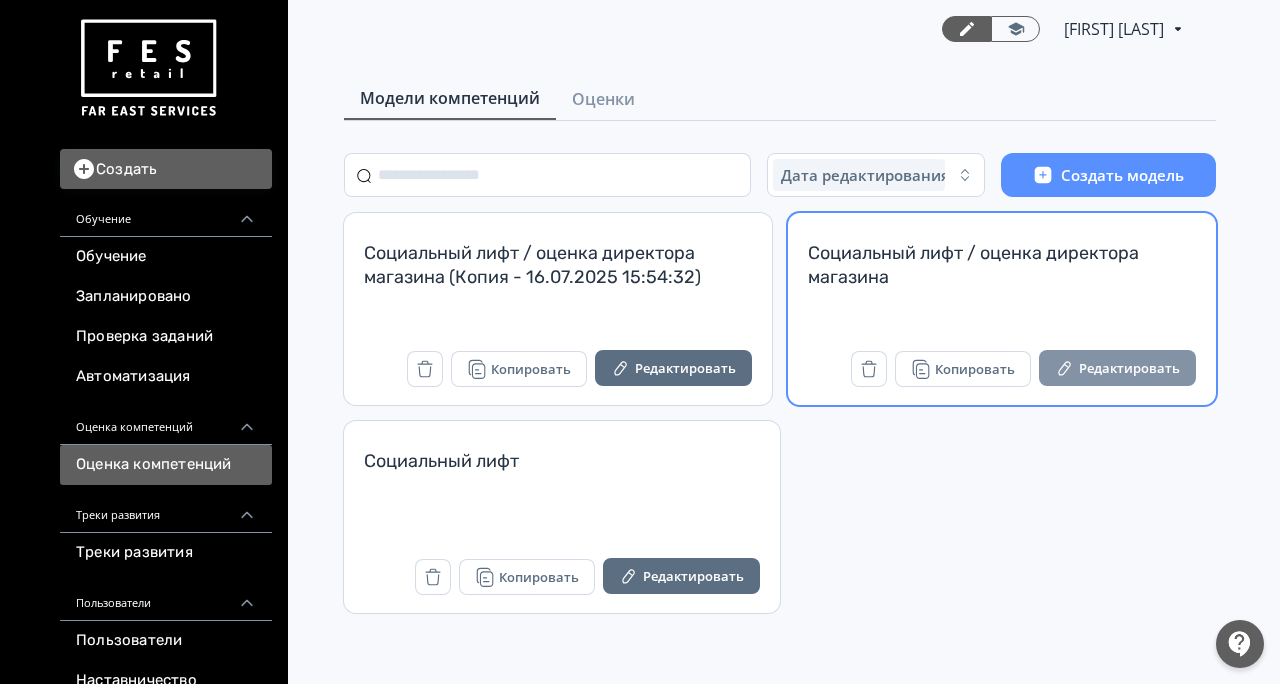 scroll, scrollTop: 0, scrollLeft: 0, axis: both 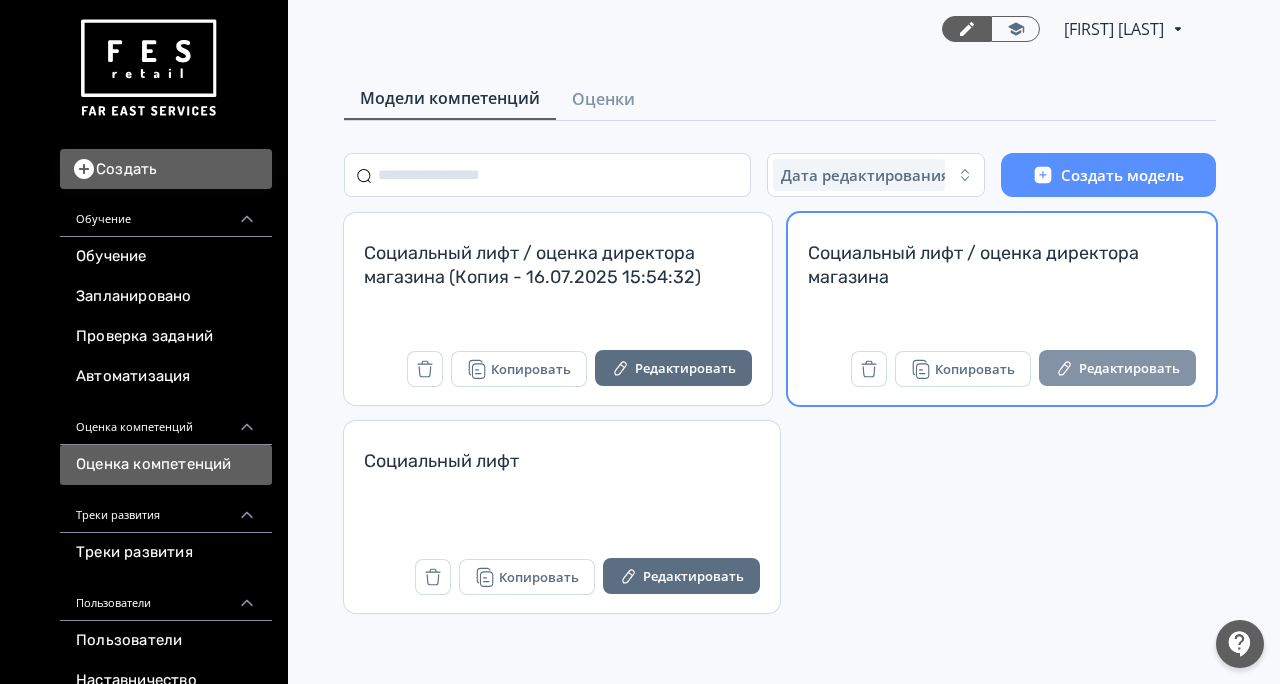 click on "Редактировать" at bounding box center [1117, 368] 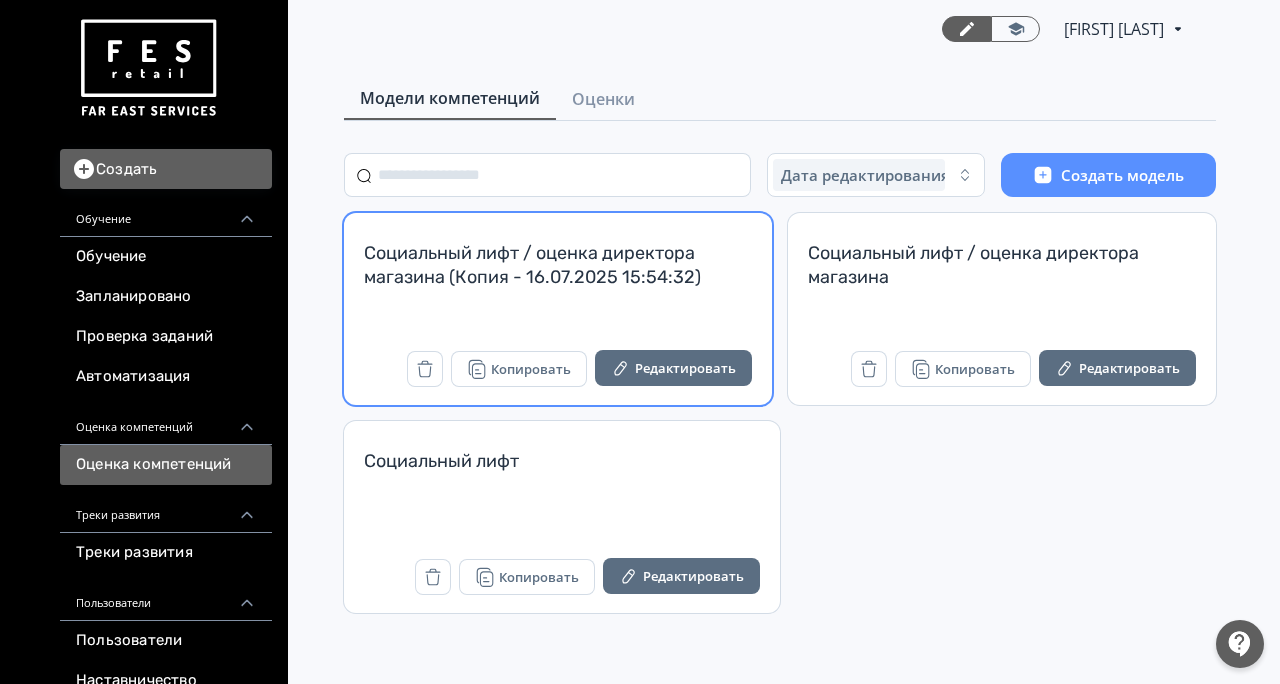 scroll, scrollTop: 0, scrollLeft: 0, axis: both 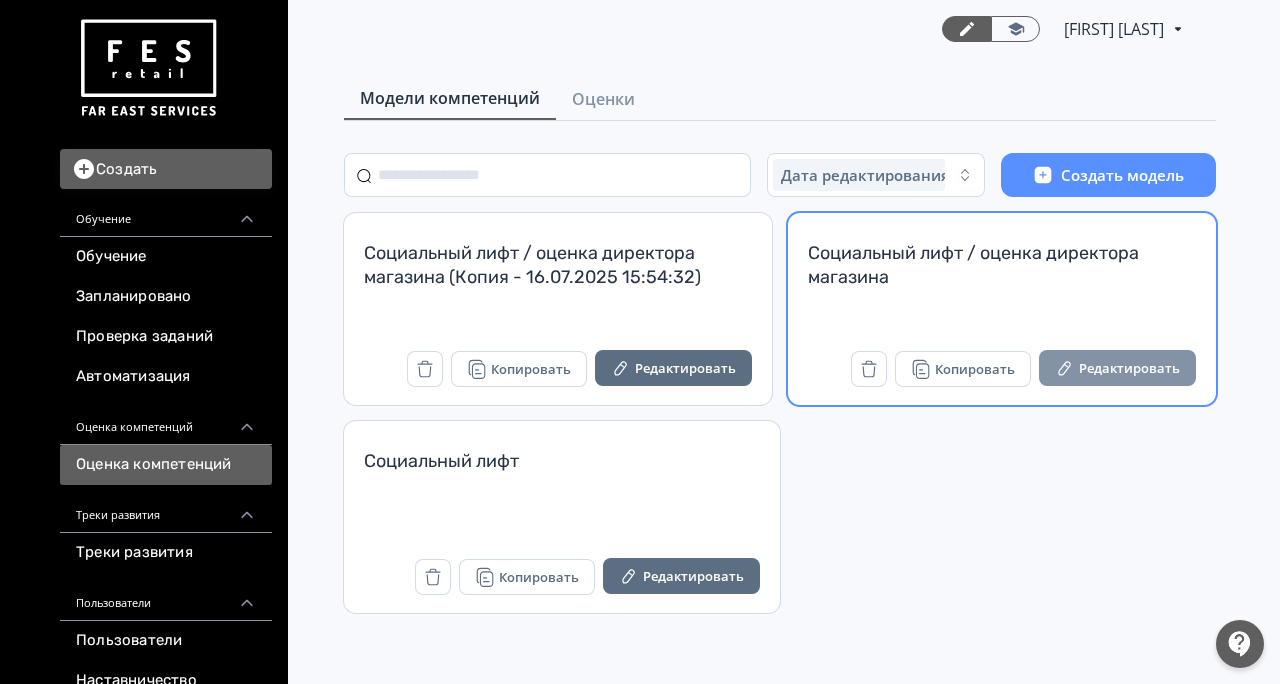 click on "Редактировать" at bounding box center [1117, 368] 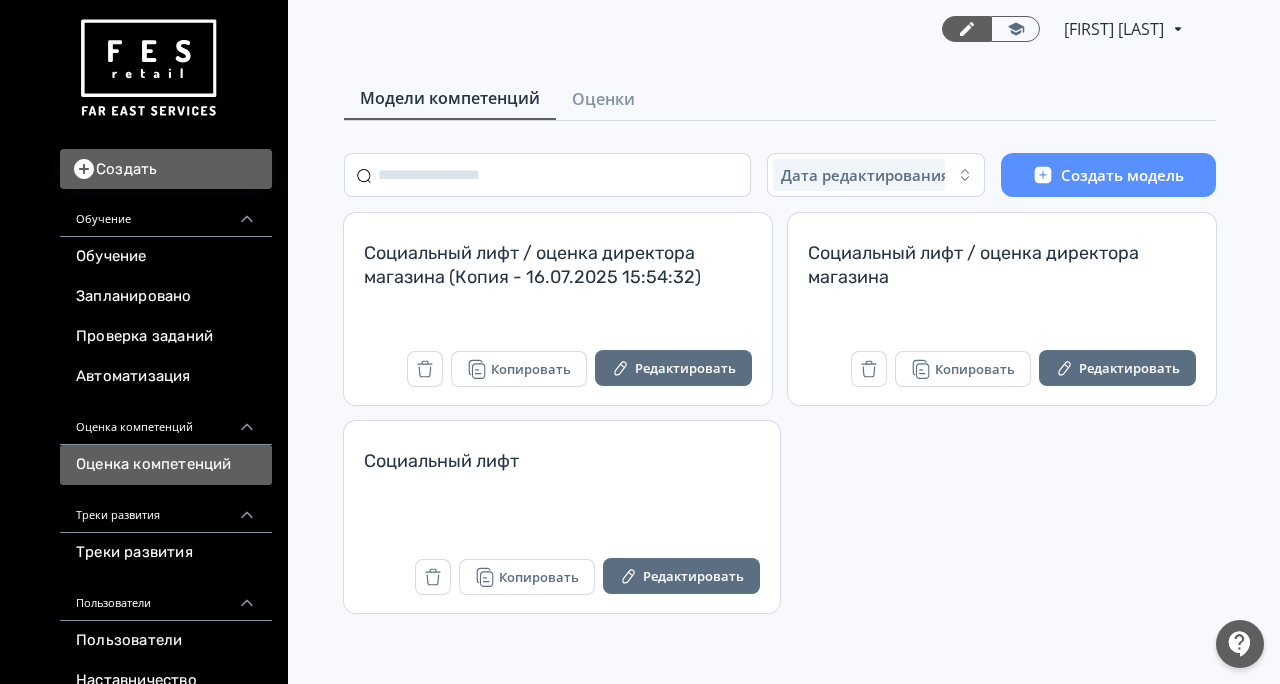 scroll, scrollTop: 0, scrollLeft: 0, axis: both 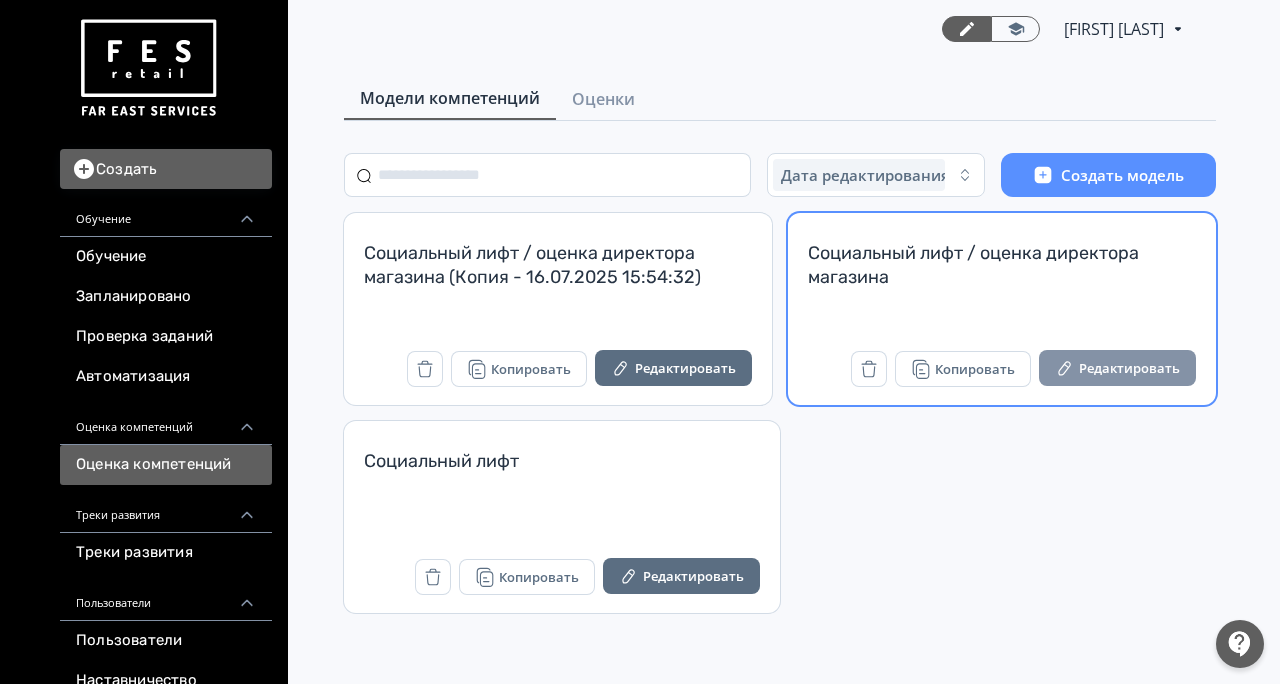 click on "Редактировать" at bounding box center (1117, 368) 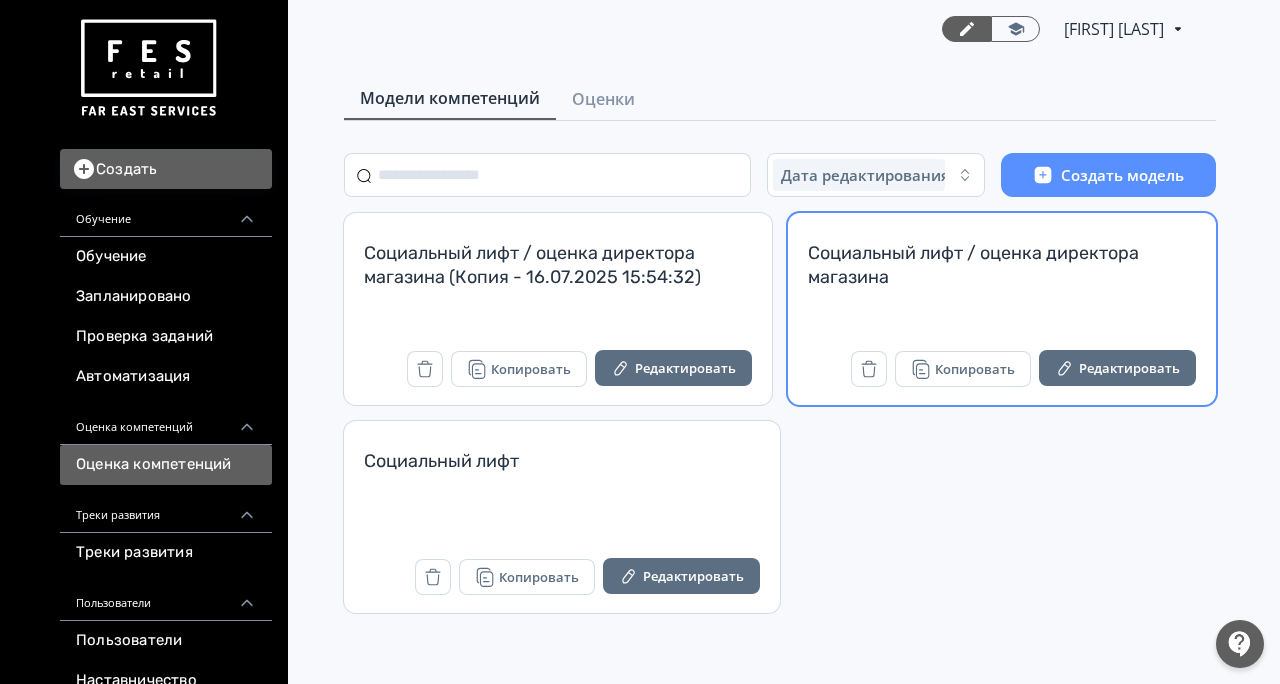 scroll, scrollTop: 0, scrollLeft: 0, axis: both 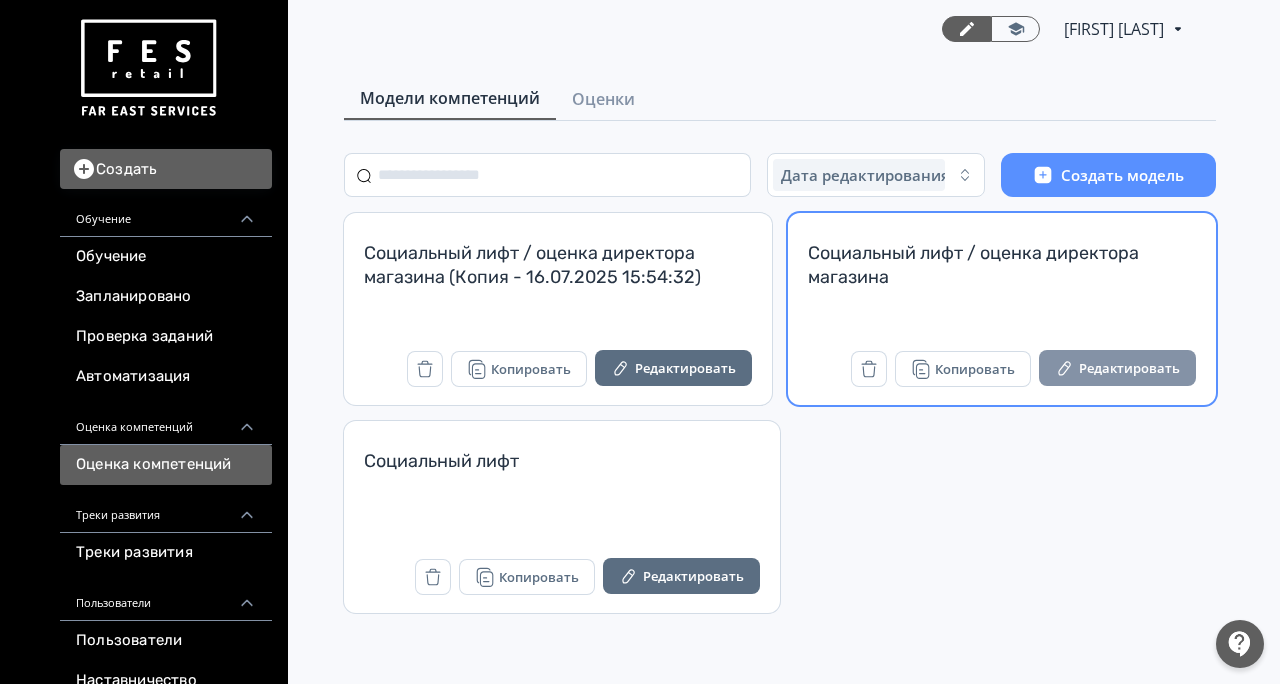 click on "Редактировать" at bounding box center [1117, 368] 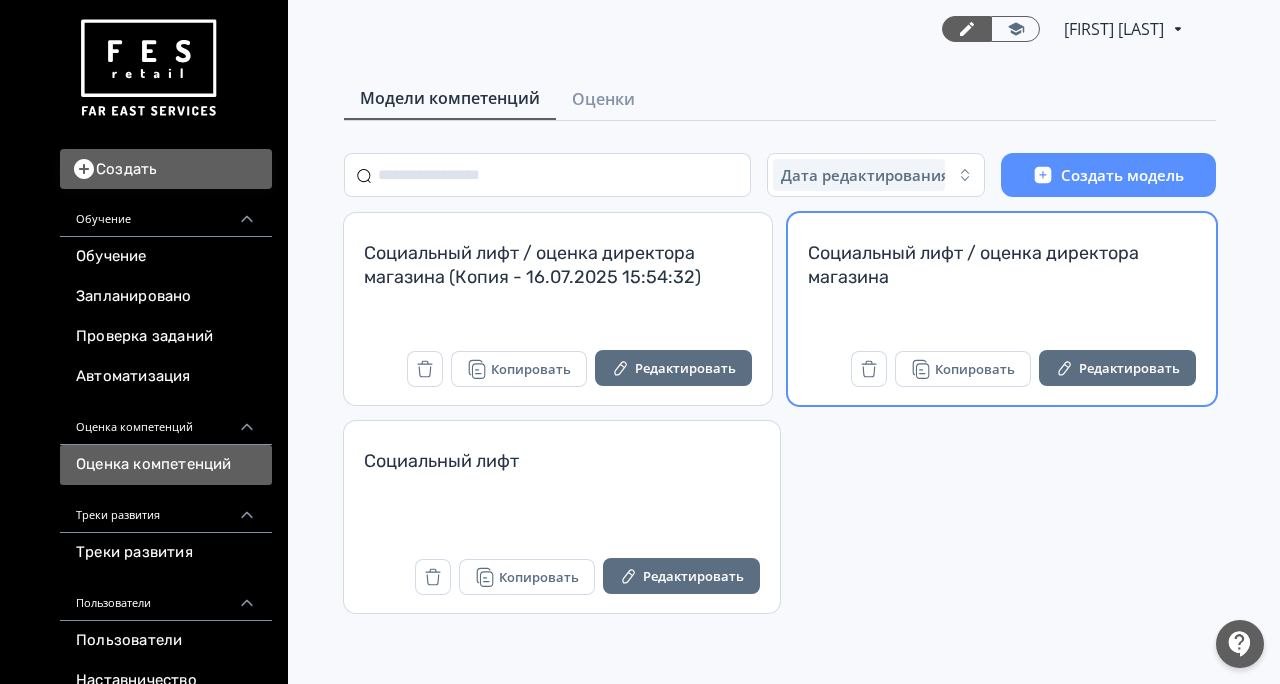 scroll, scrollTop: 0, scrollLeft: 0, axis: both 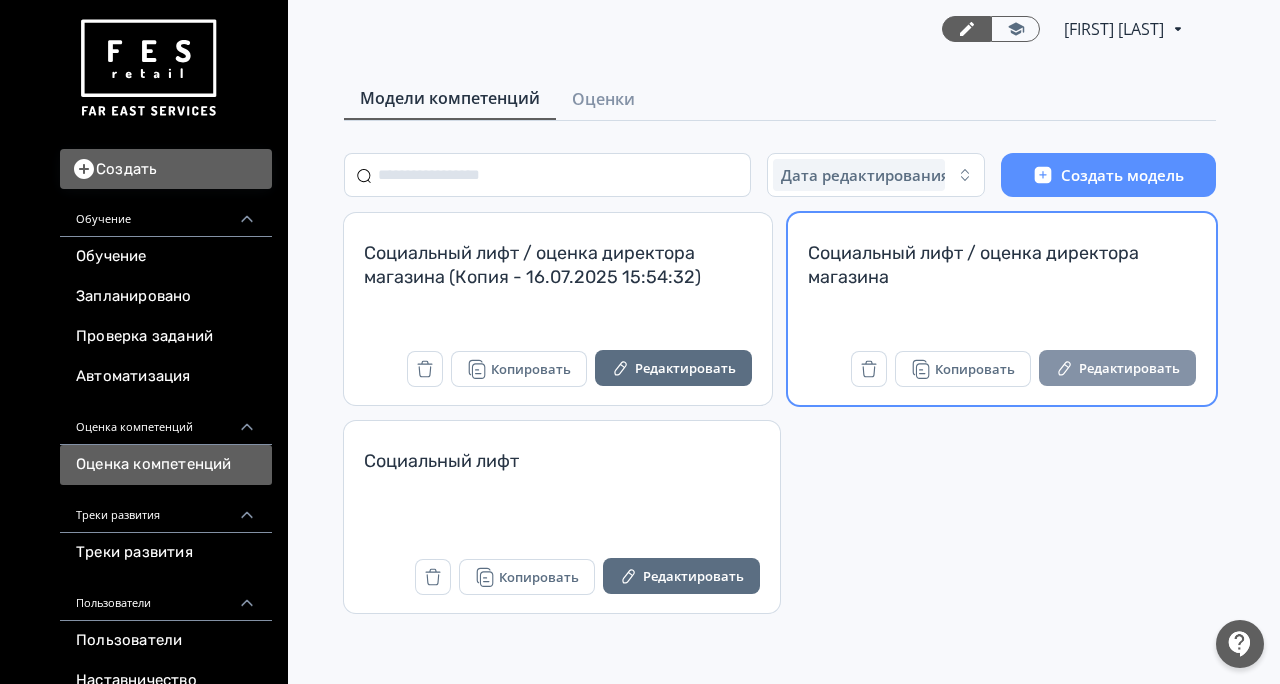 click on "Редактировать" at bounding box center [1117, 368] 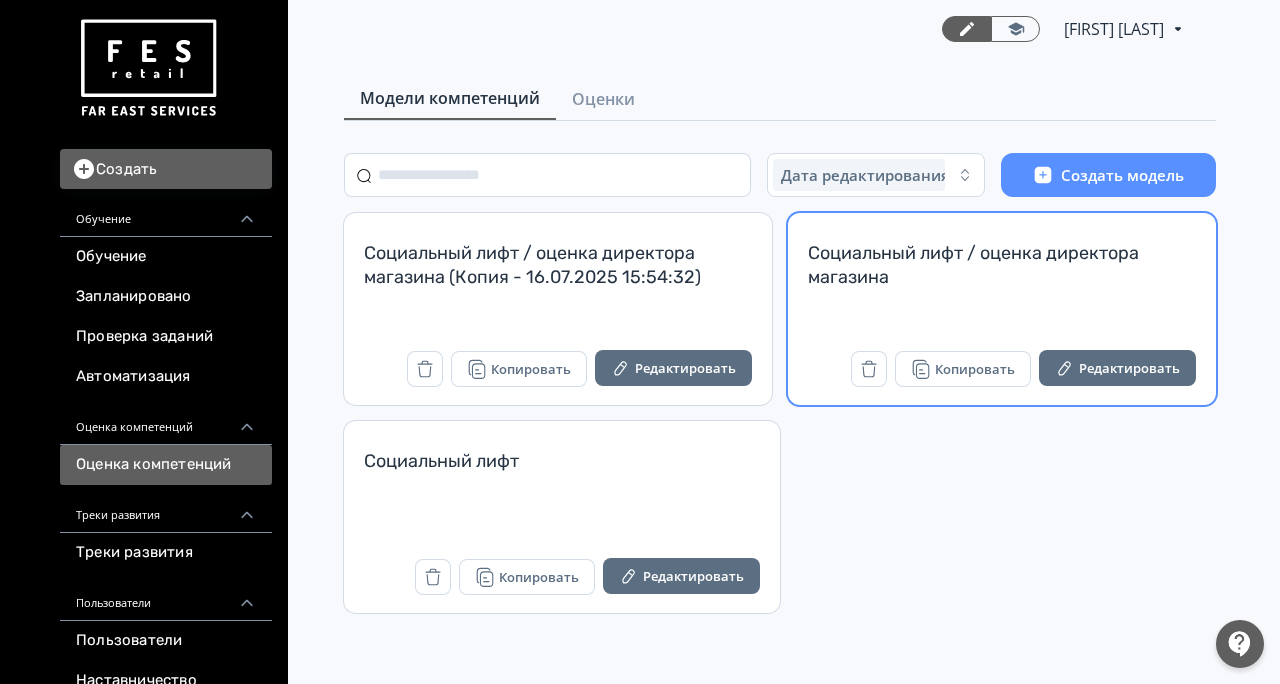 scroll, scrollTop: 0, scrollLeft: 0, axis: both 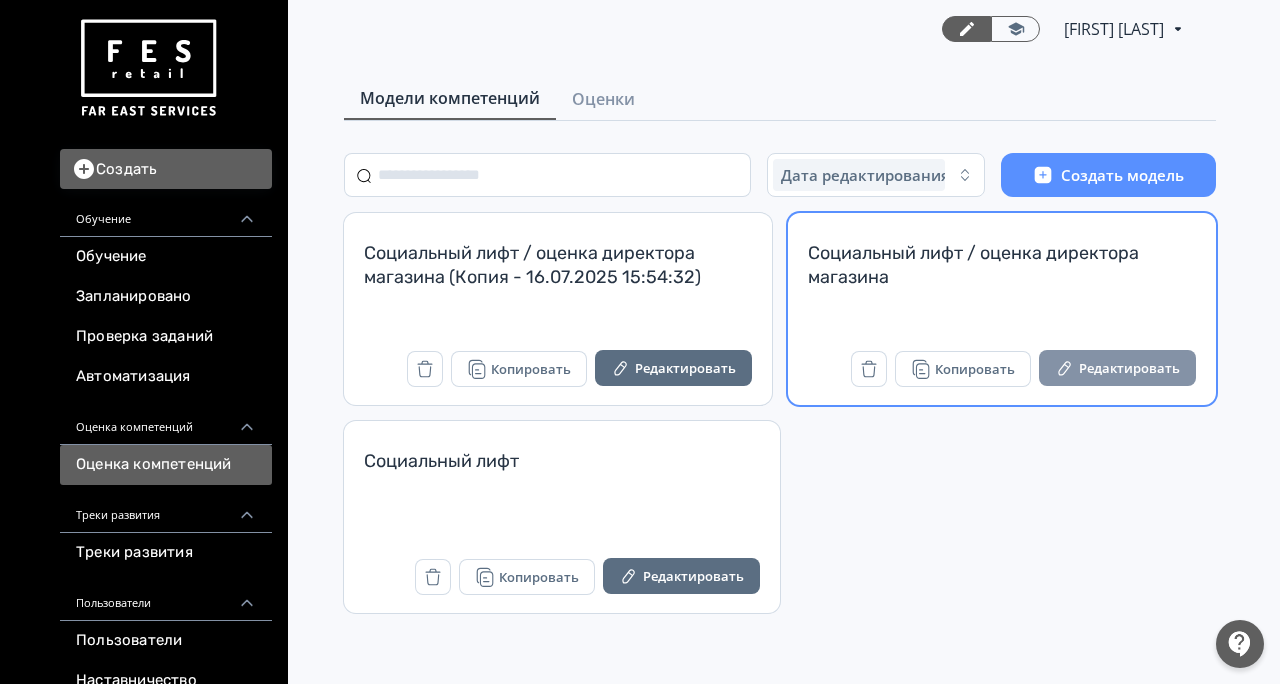 click on "Редактировать" at bounding box center (1117, 368) 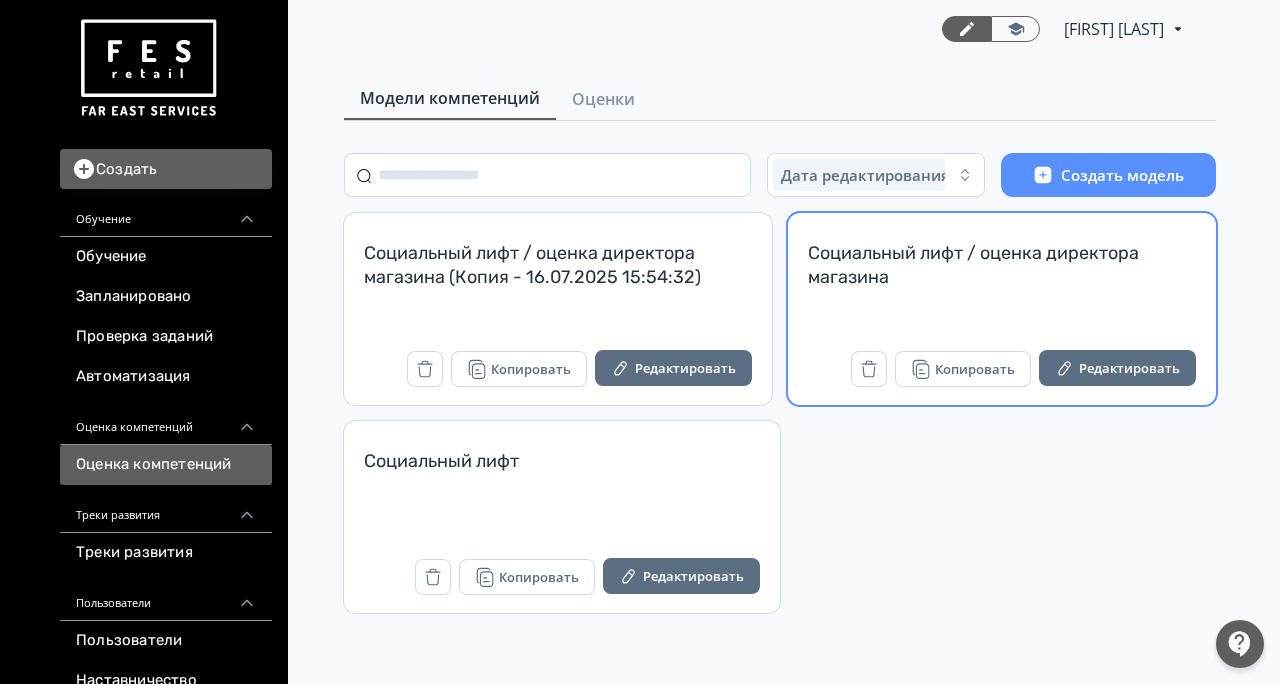 scroll, scrollTop: 0, scrollLeft: 0, axis: both 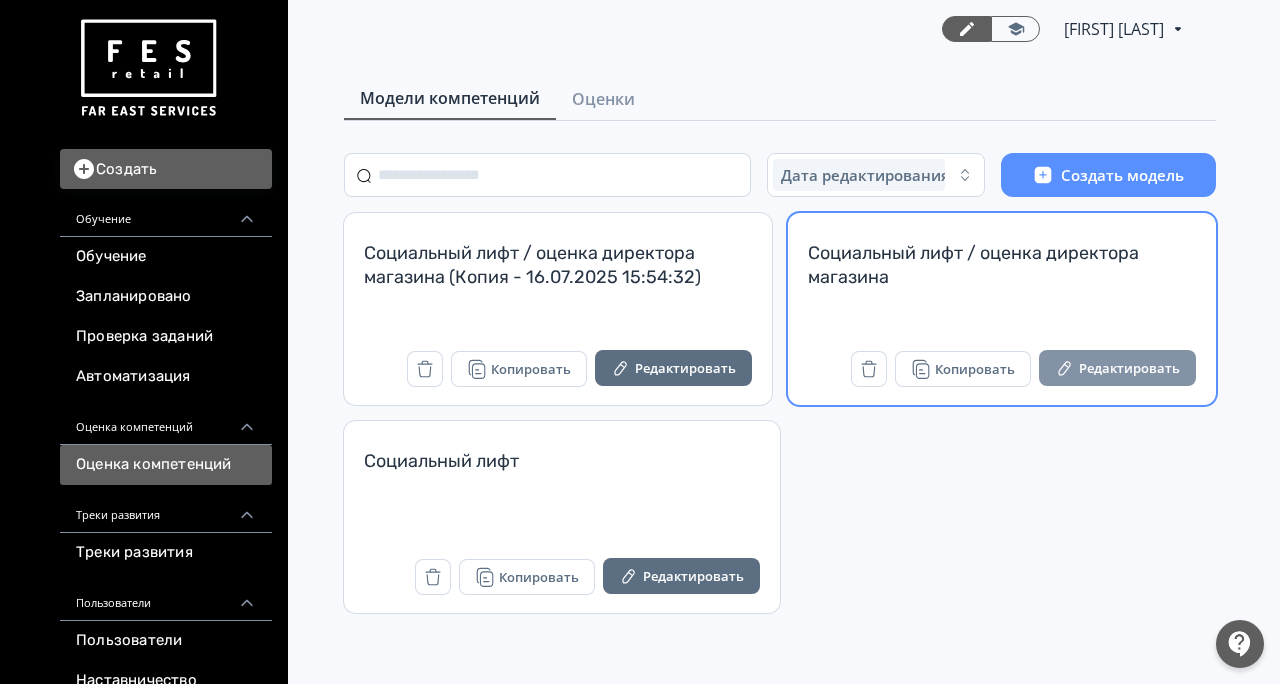 click on "Редактировать" at bounding box center [1117, 368] 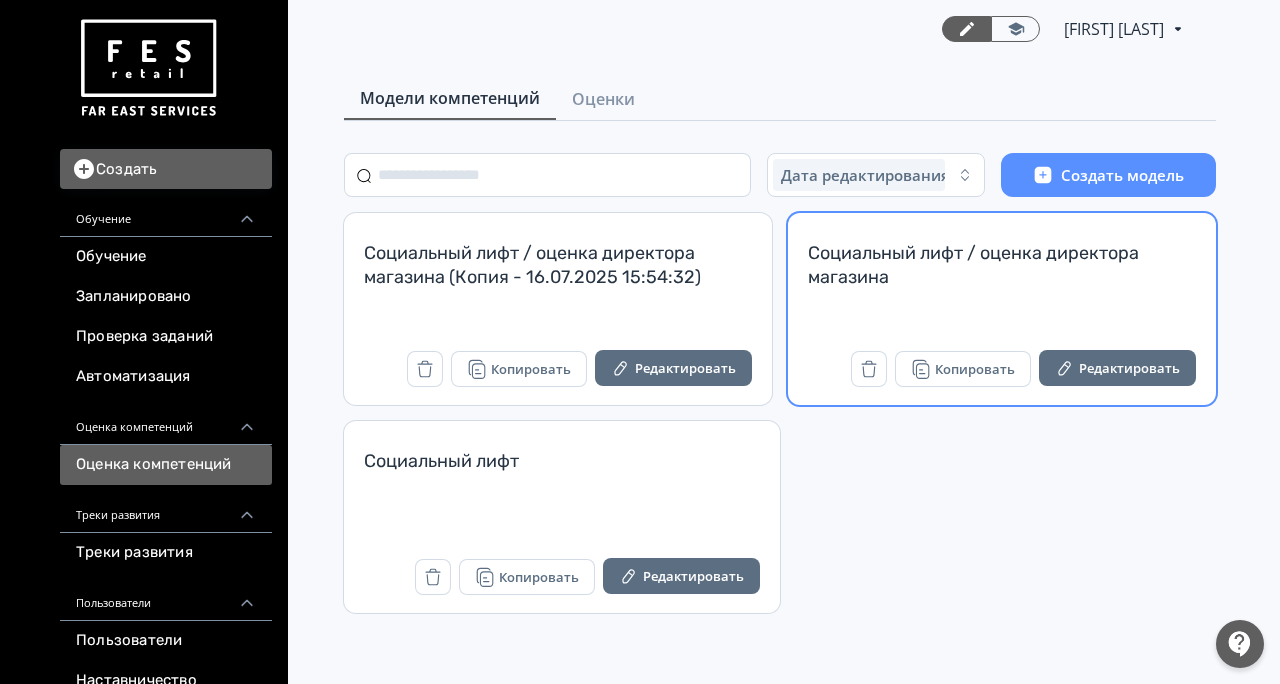 scroll, scrollTop: 0, scrollLeft: 0, axis: both 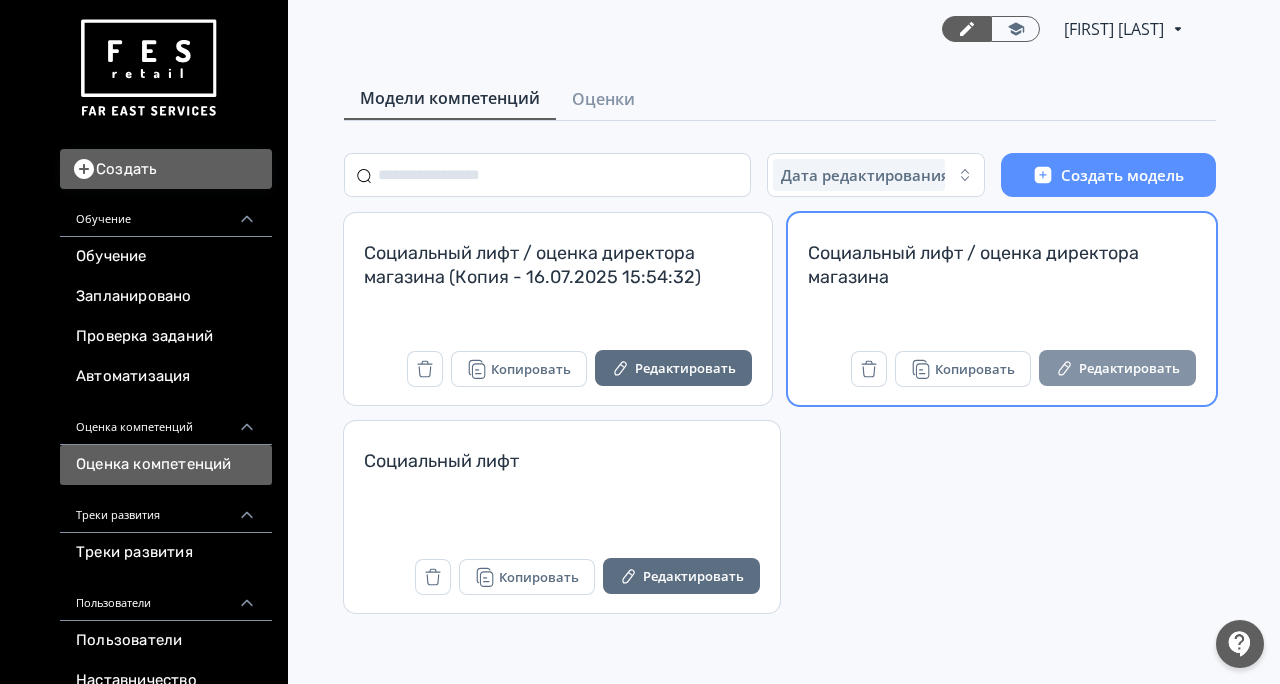 click on "Редактировать" at bounding box center [1117, 368] 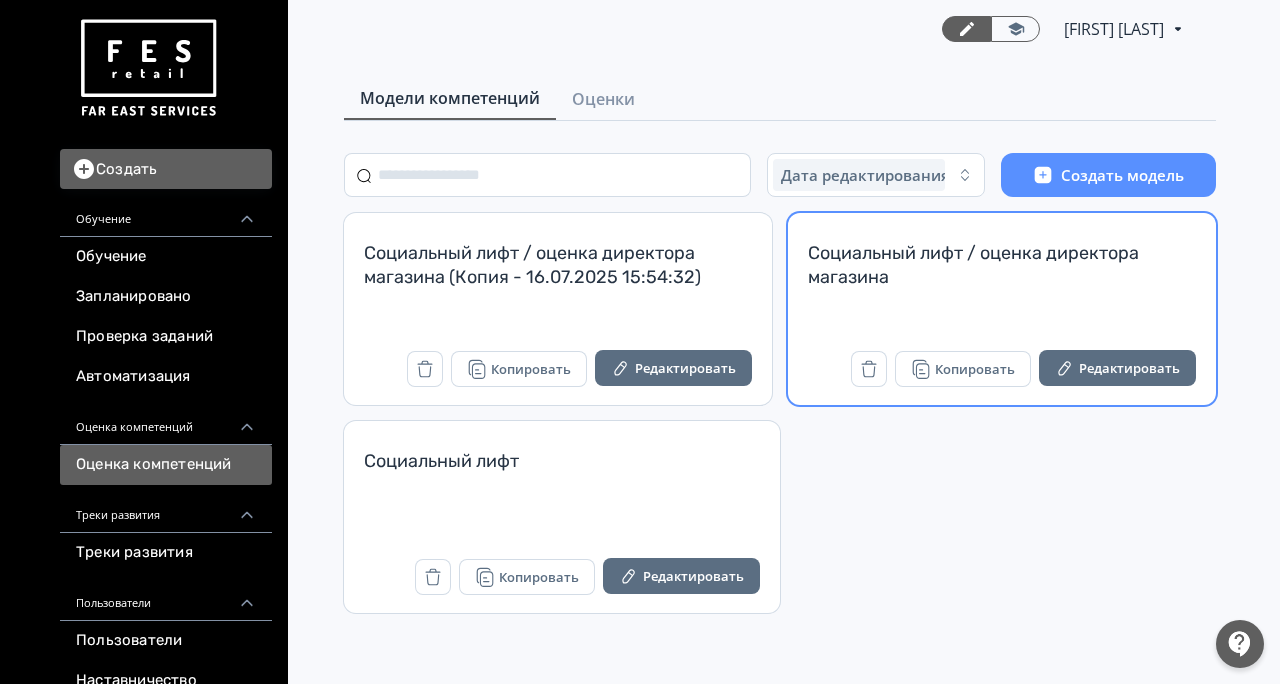 scroll, scrollTop: 0, scrollLeft: 0, axis: both 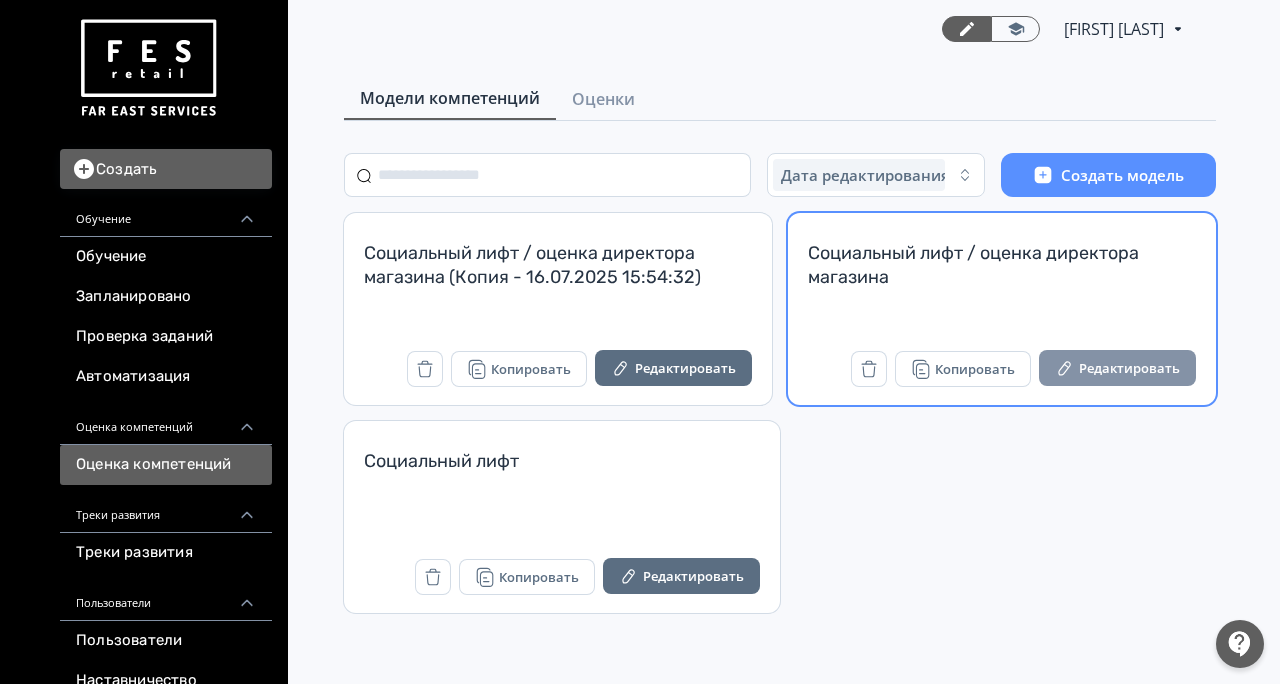 click on "Редактировать" at bounding box center (1117, 368) 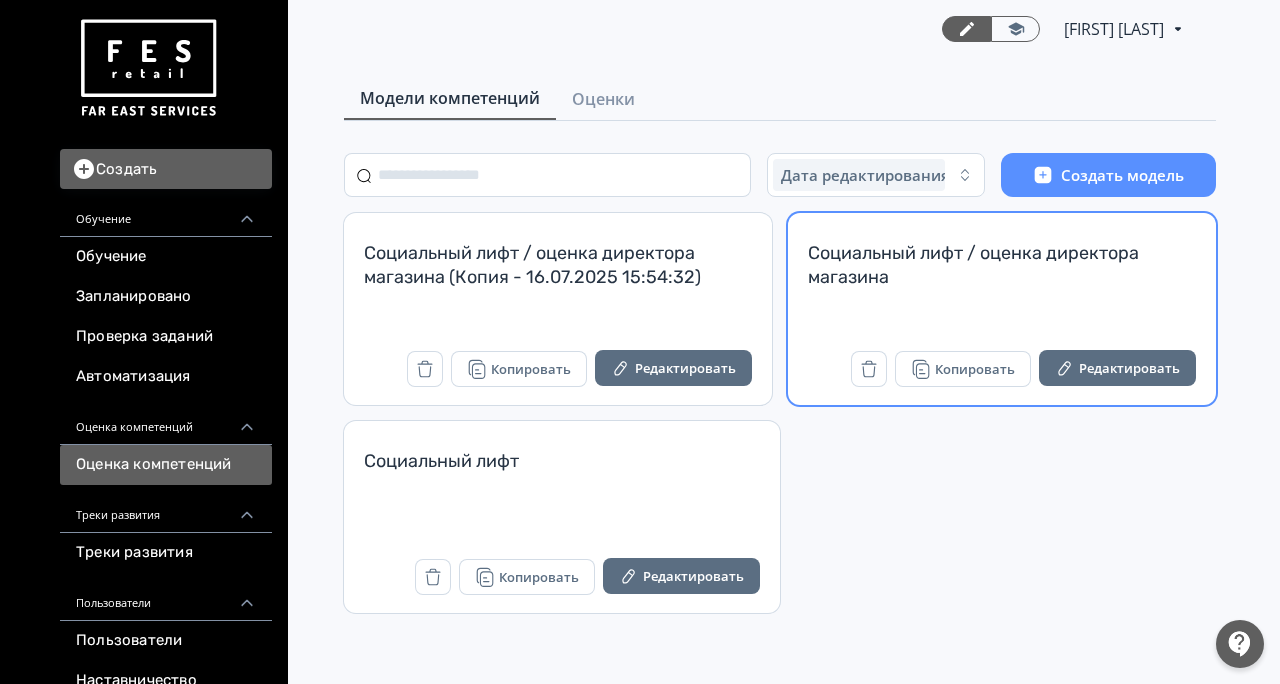 scroll, scrollTop: 0, scrollLeft: 0, axis: both 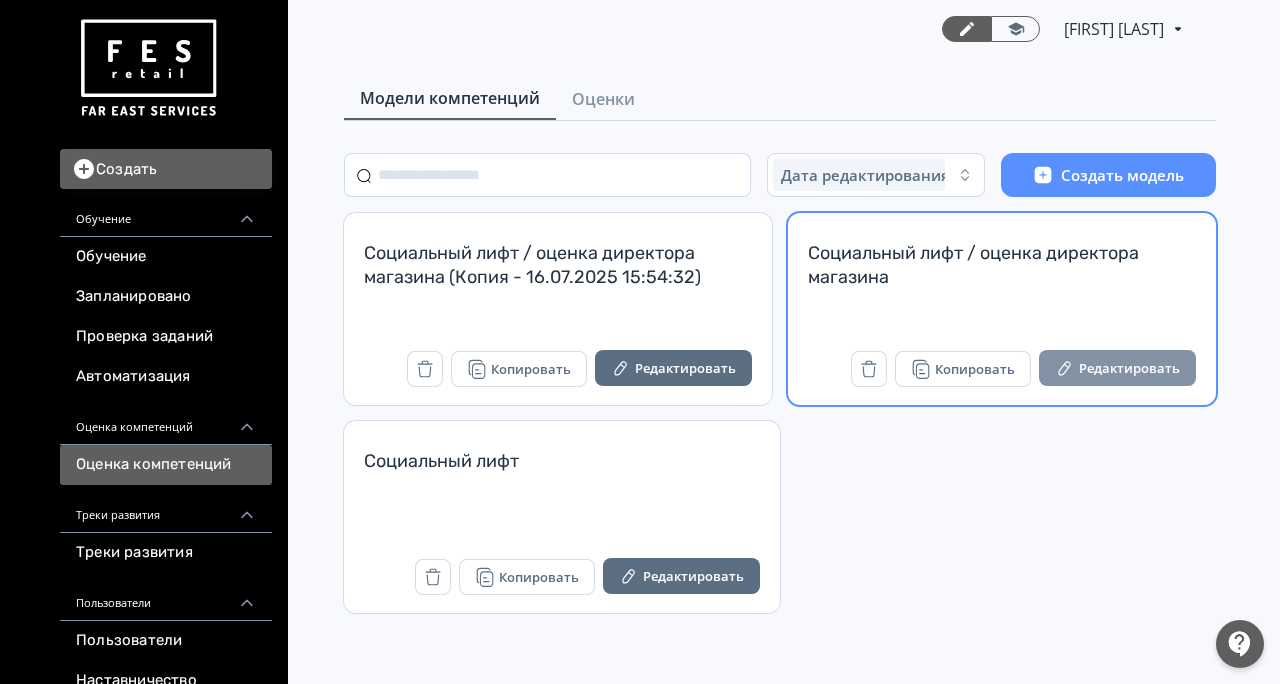 click on "Редактировать" at bounding box center [1117, 368] 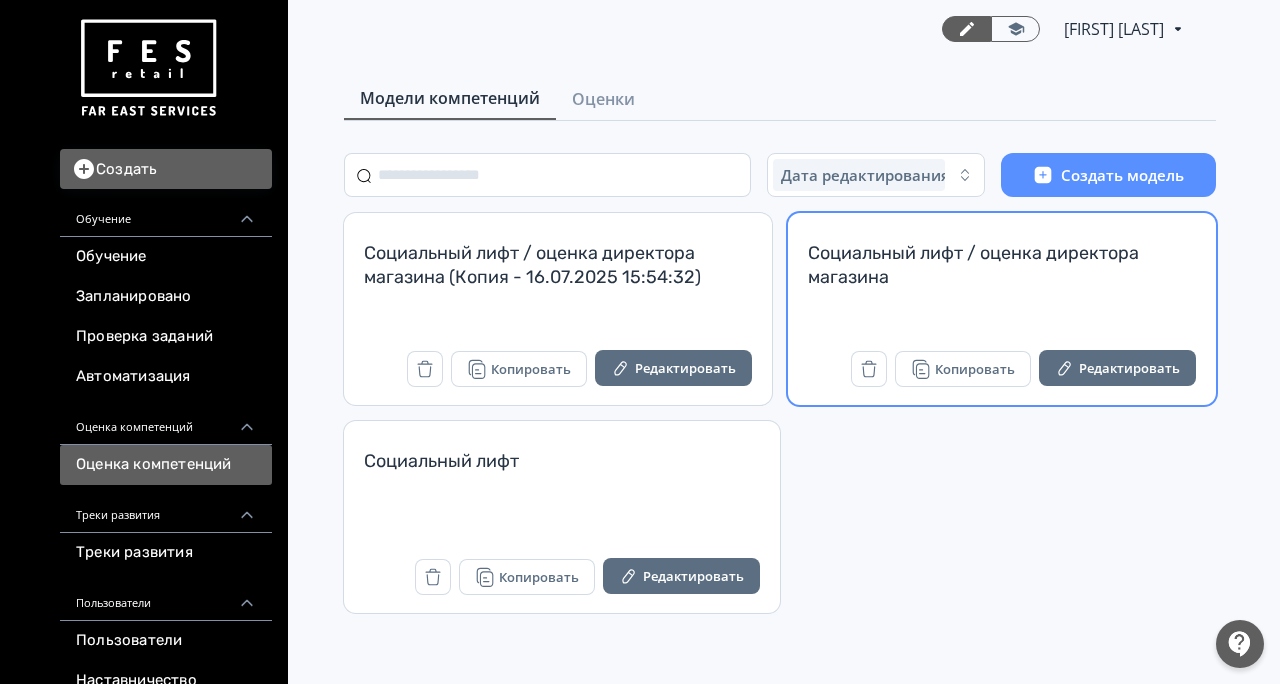 scroll, scrollTop: 0, scrollLeft: 0, axis: both 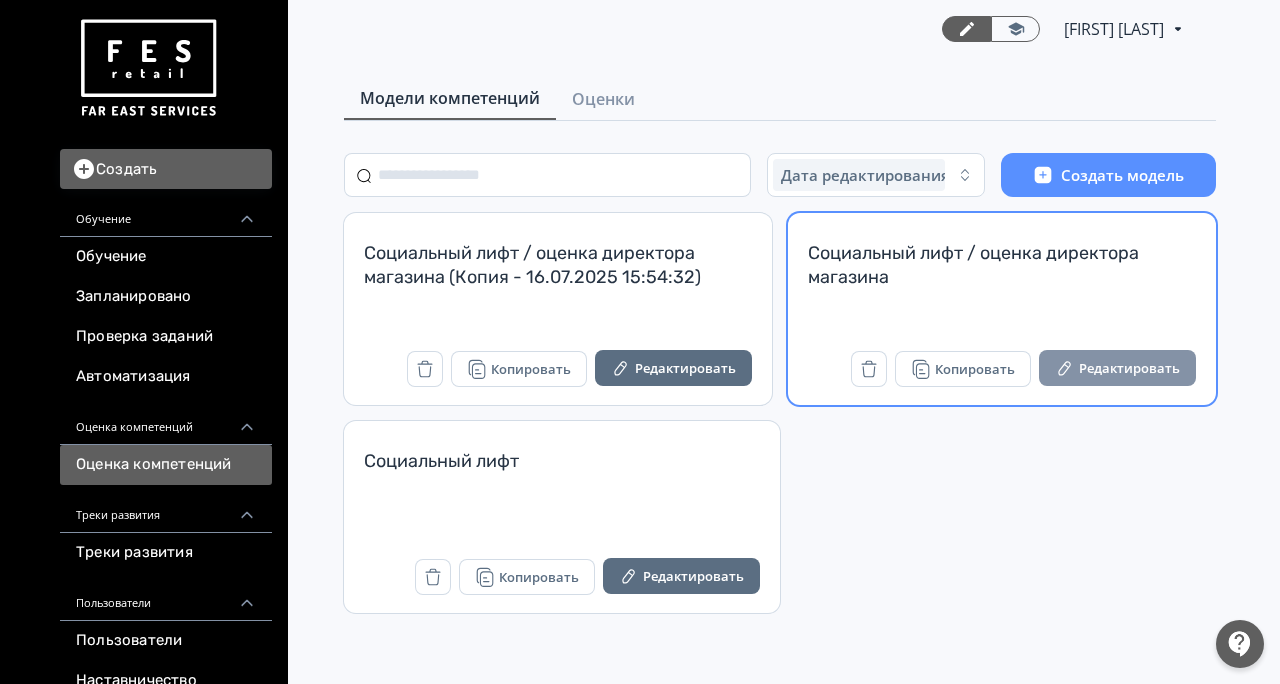 click on "Редактировать" at bounding box center (1117, 368) 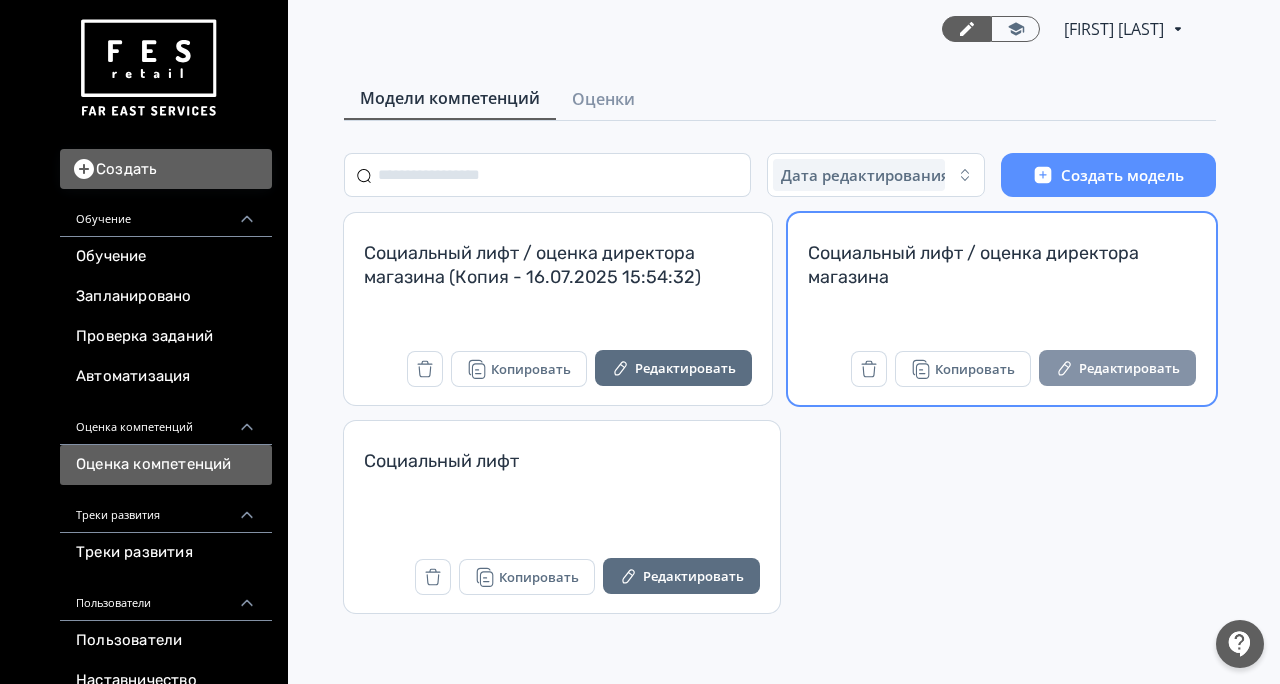 scroll, scrollTop: 0, scrollLeft: 0, axis: both 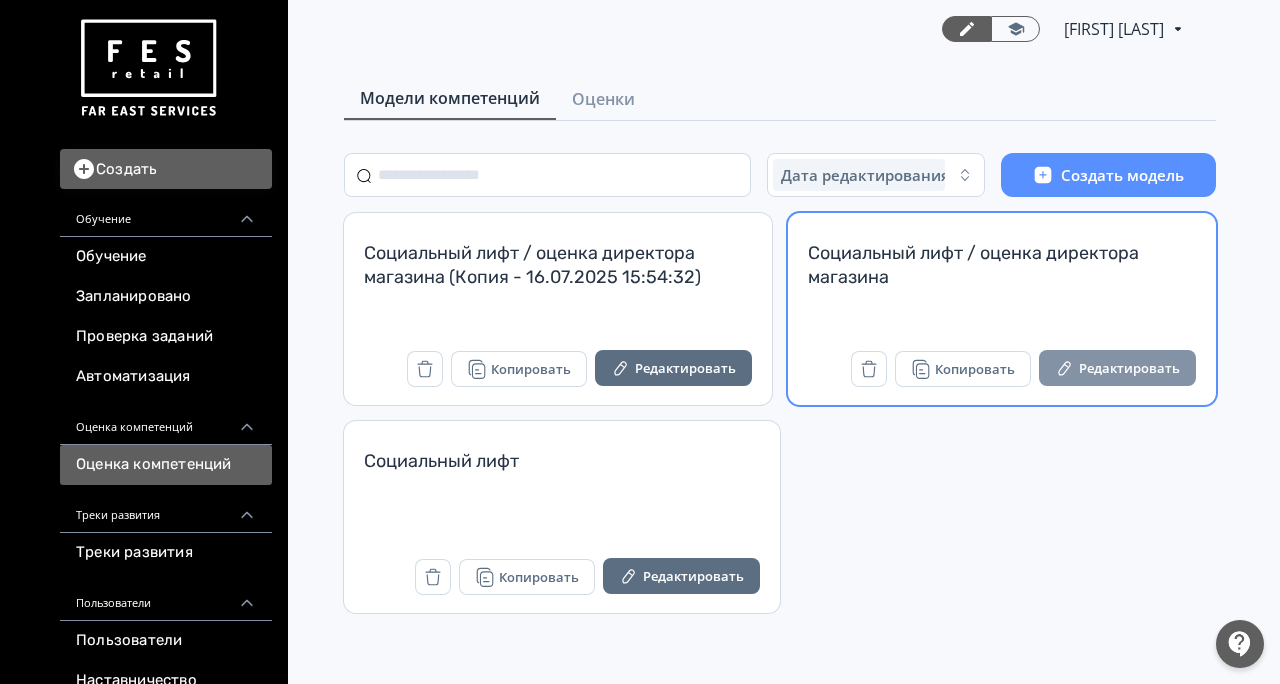 click on "Редактировать" at bounding box center [1117, 368] 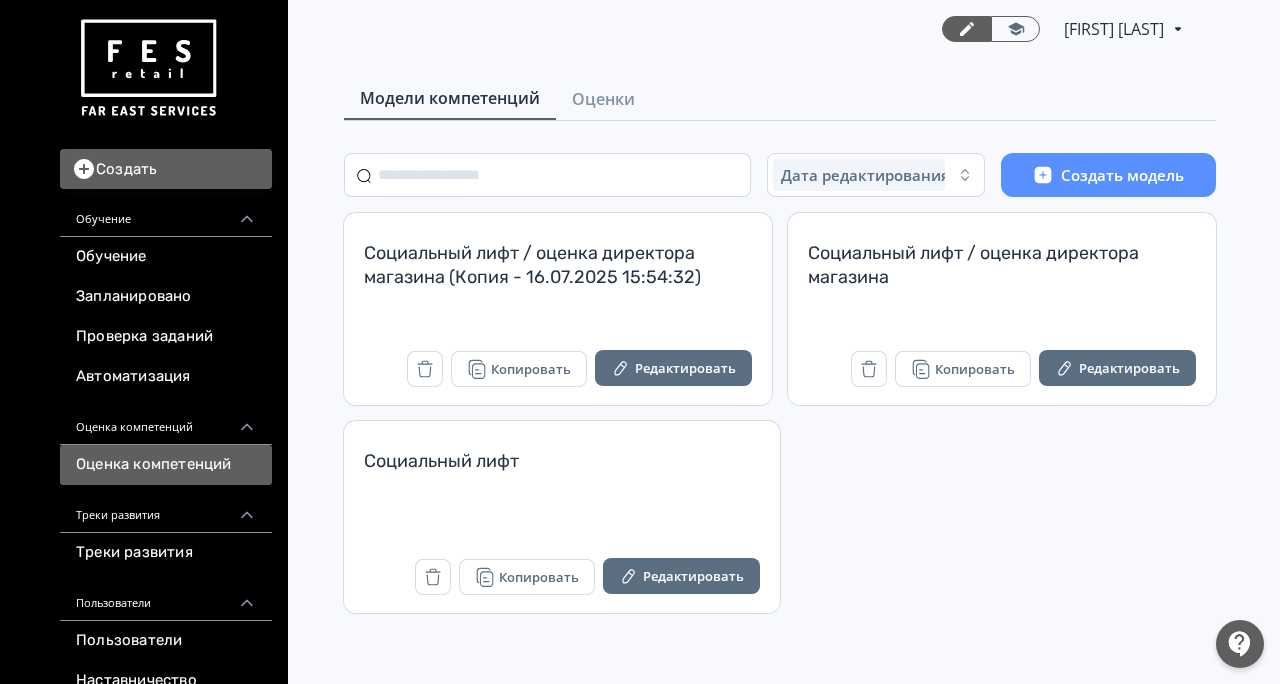 scroll, scrollTop: 0, scrollLeft: 0, axis: both 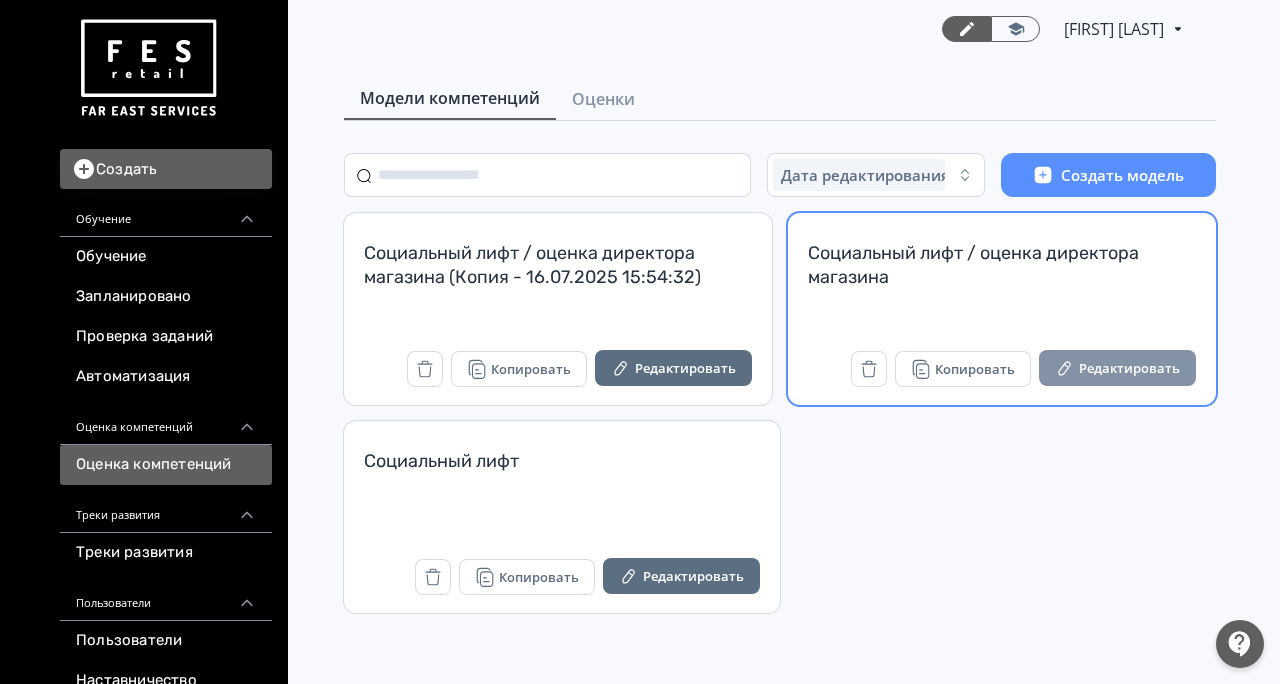 click on "Редактировать" at bounding box center [1117, 368] 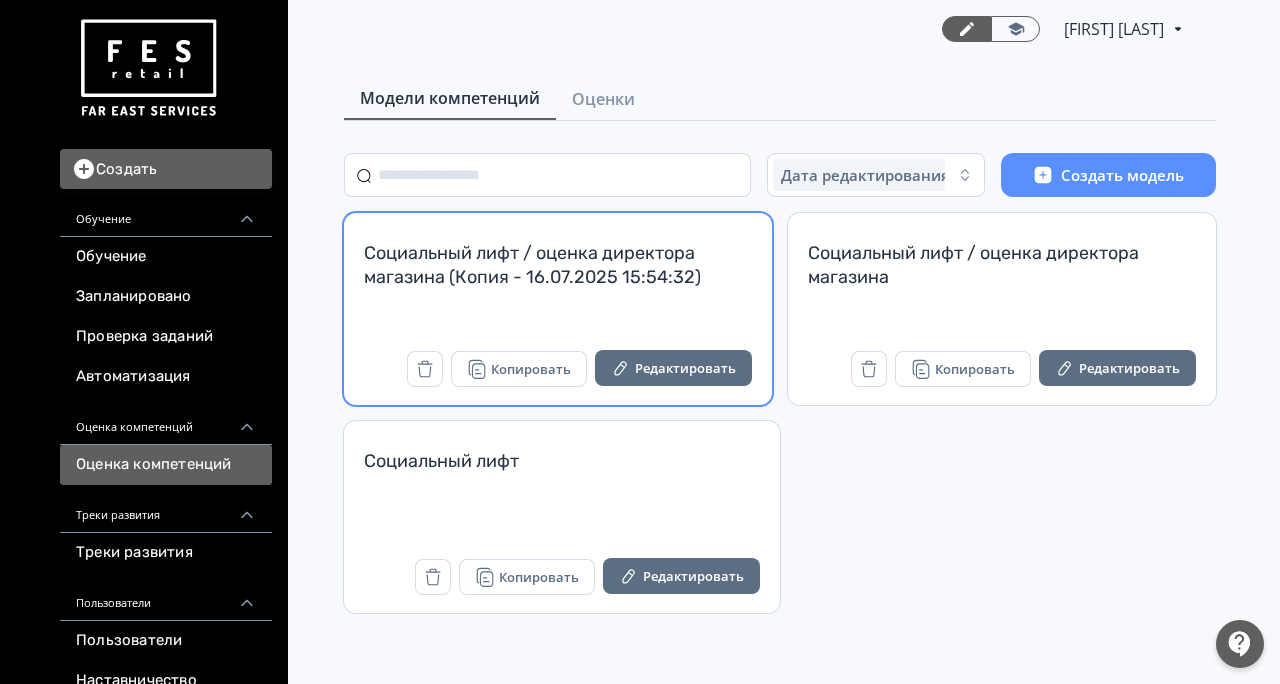 scroll, scrollTop: 0, scrollLeft: 0, axis: both 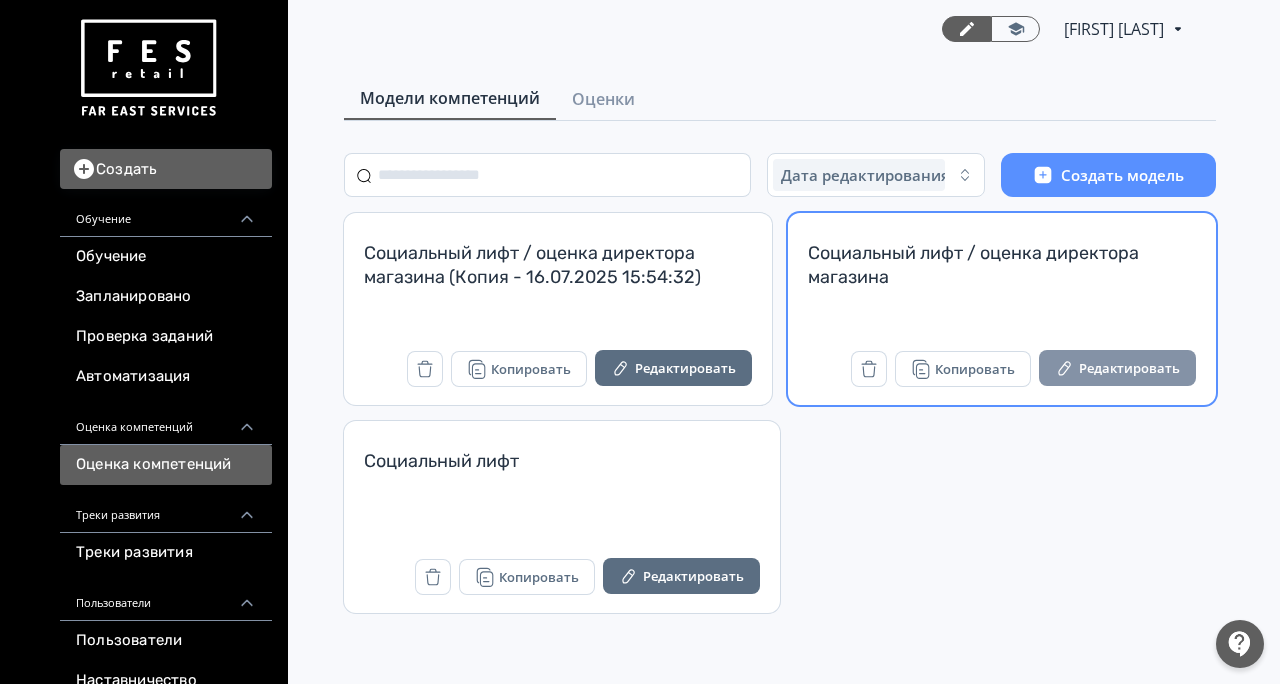 click on "Редактировать" at bounding box center [1117, 368] 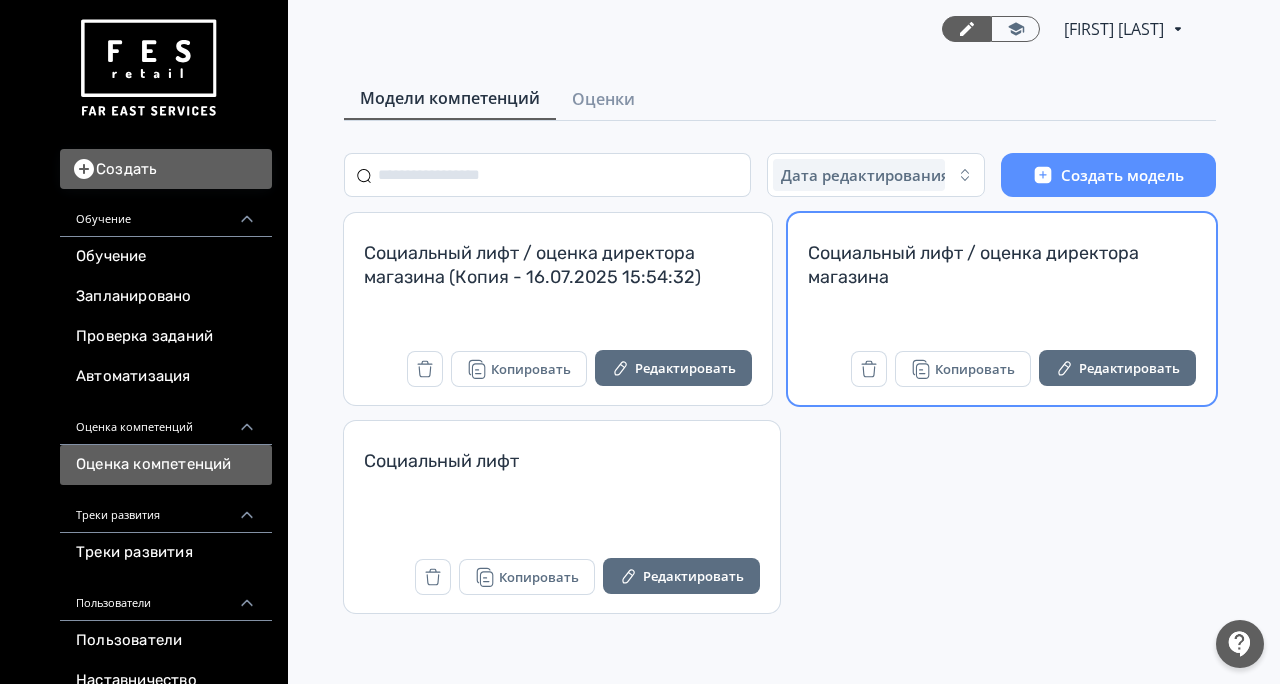scroll, scrollTop: 0, scrollLeft: 0, axis: both 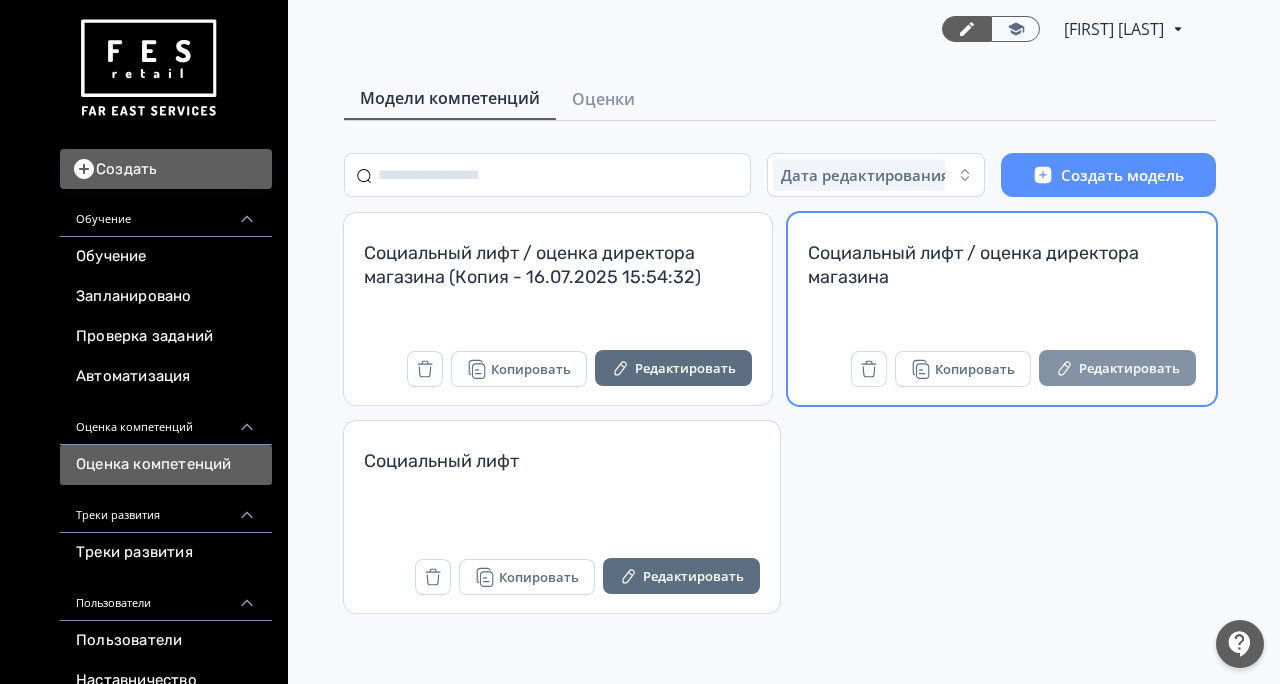 click on "Редактировать" at bounding box center [1117, 368] 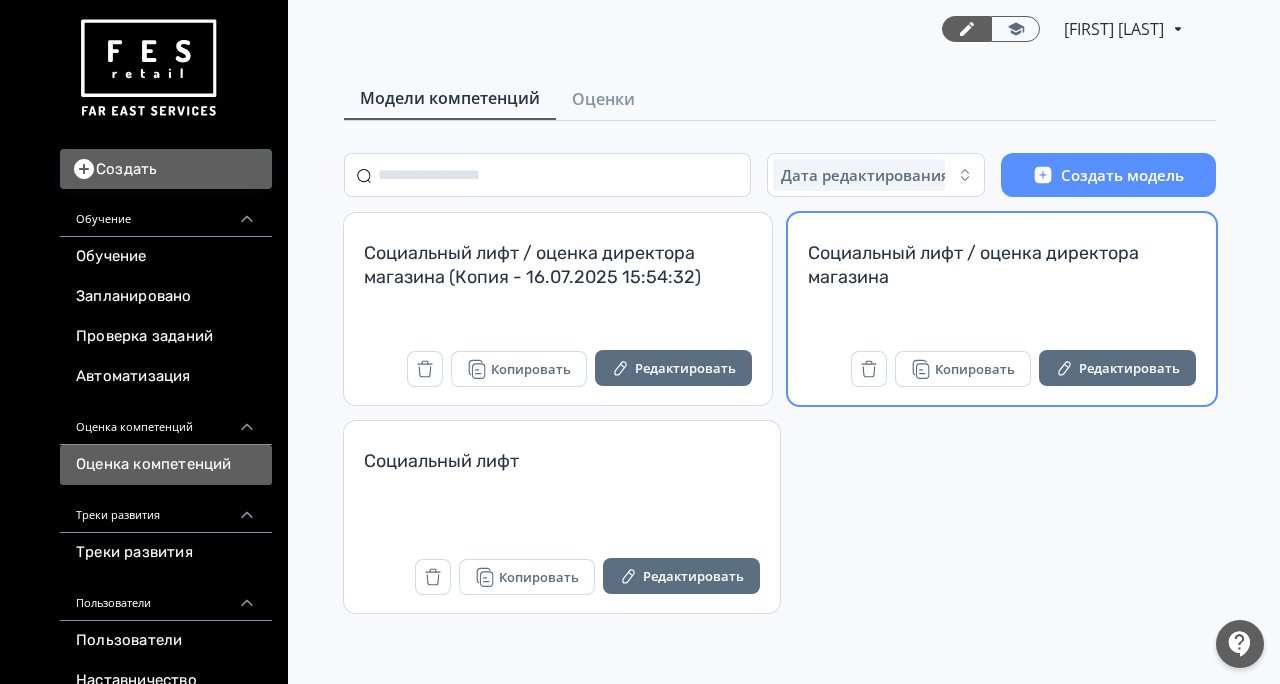 scroll, scrollTop: 0, scrollLeft: 0, axis: both 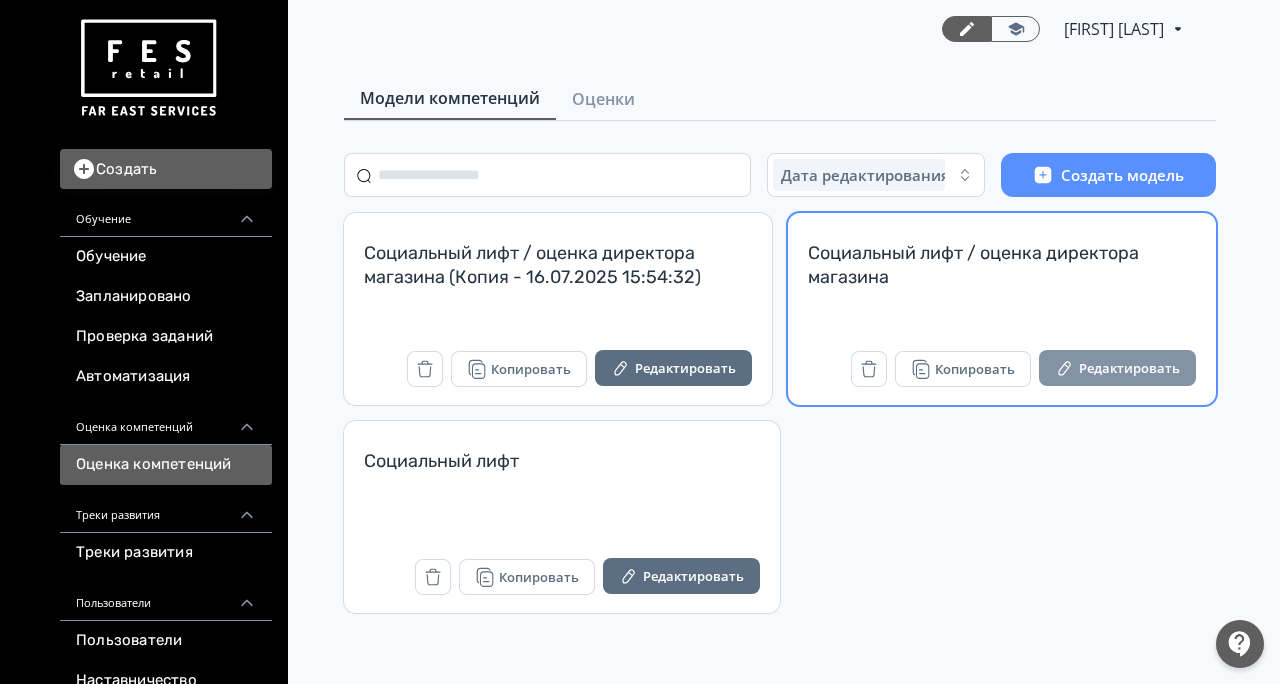 click on "Редактировать" at bounding box center [1117, 368] 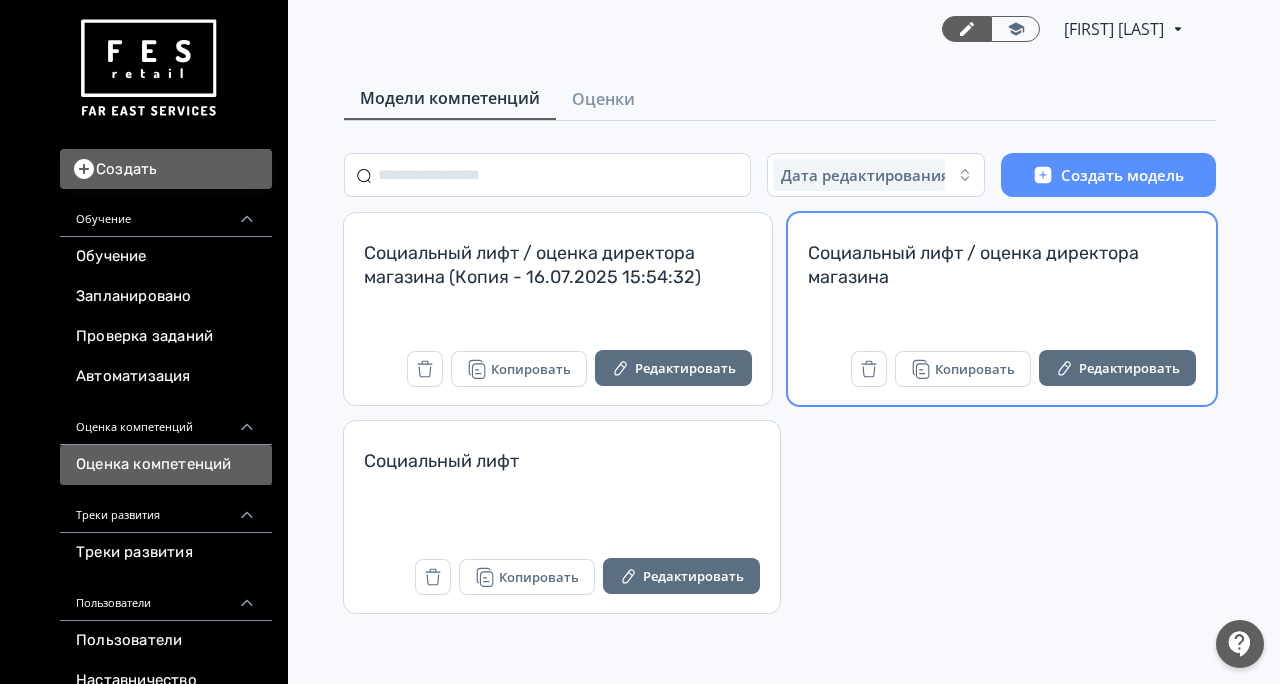 scroll, scrollTop: 0, scrollLeft: 0, axis: both 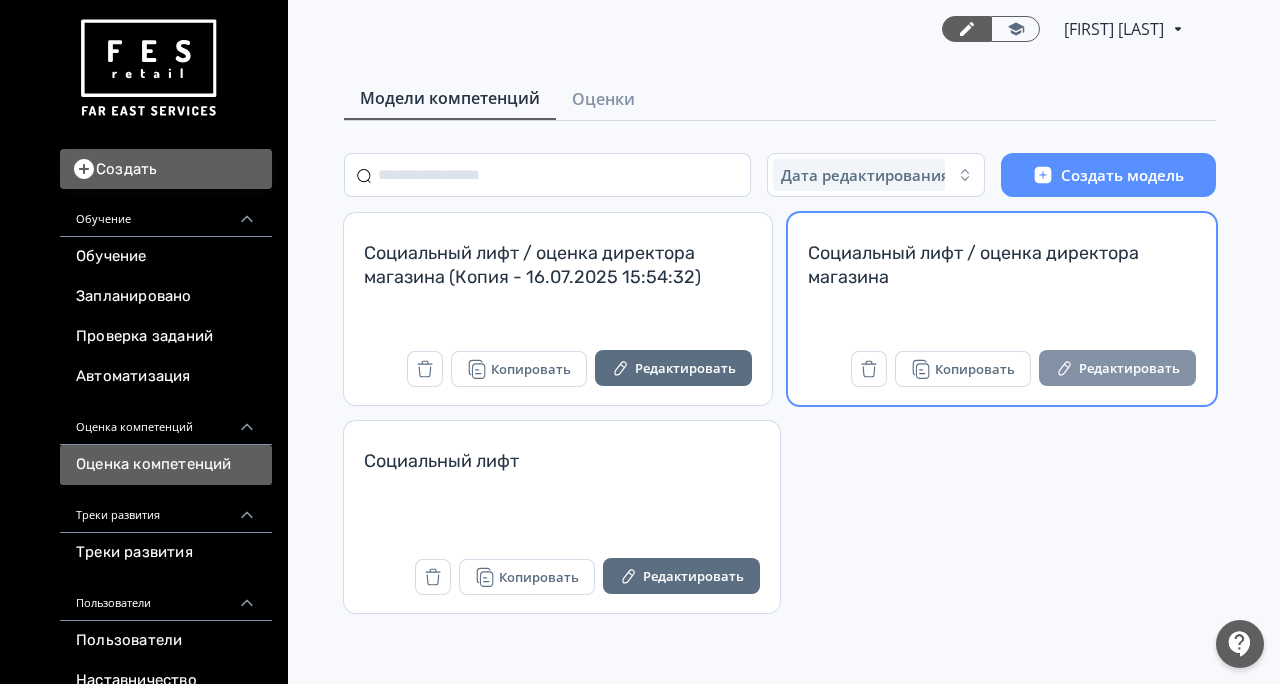 click on "Редактировать" at bounding box center (1117, 368) 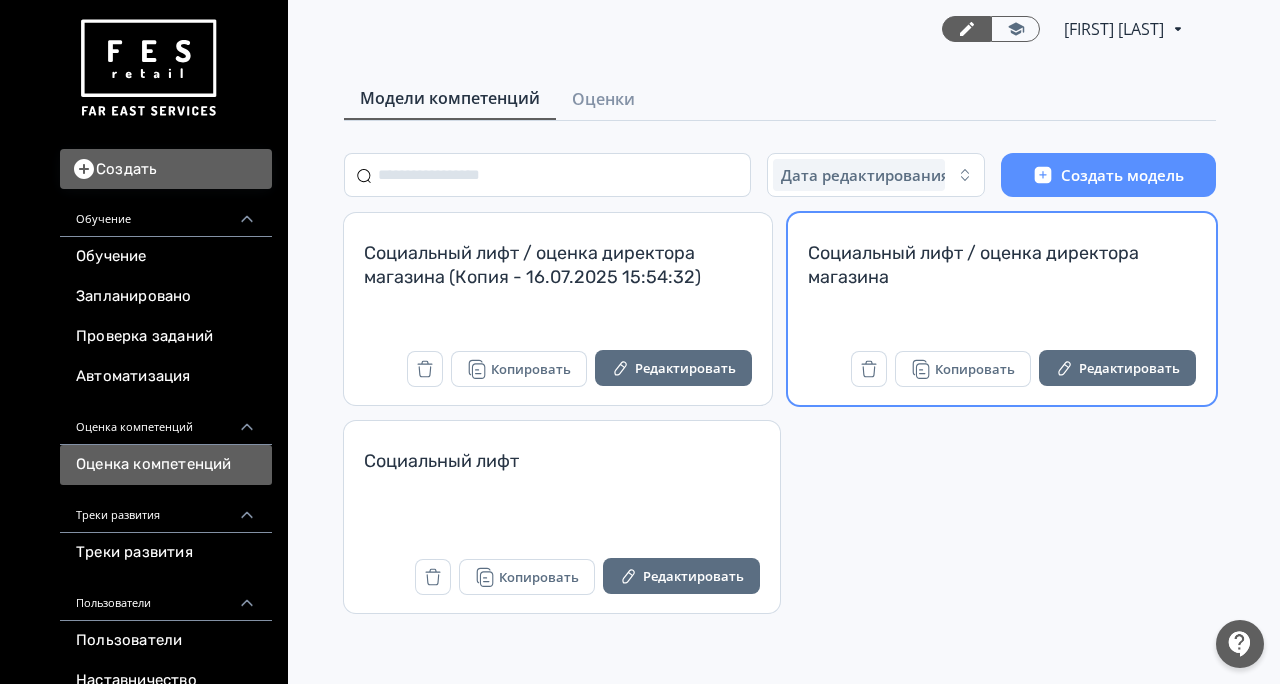 scroll, scrollTop: 0, scrollLeft: 0, axis: both 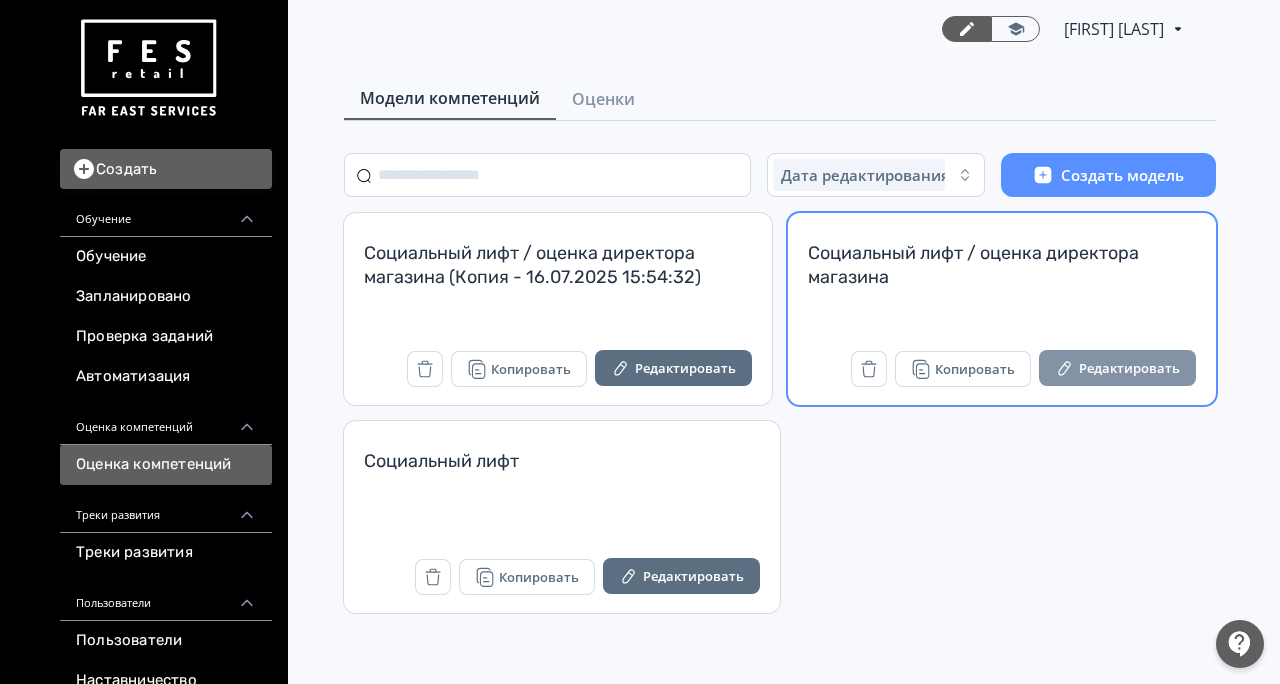 click on "Редактировать" at bounding box center [1117, 368] 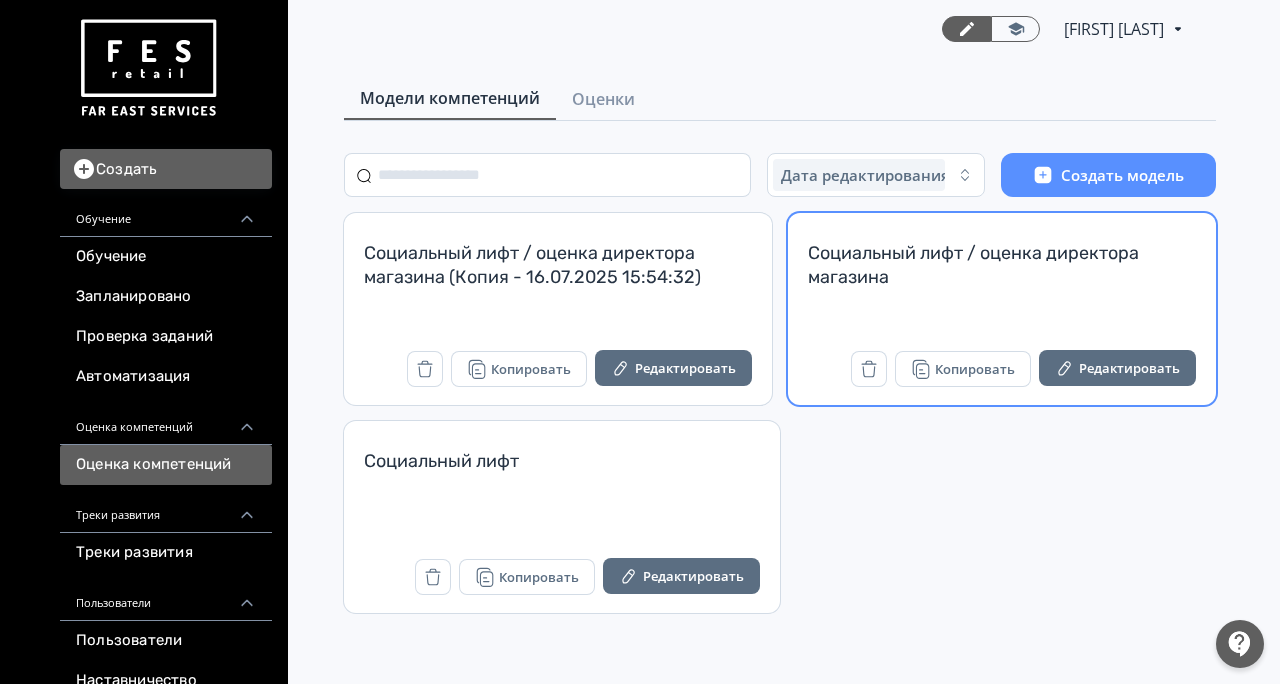 scroll, scrollTop: 0, scrollLeft: 0, axis: both 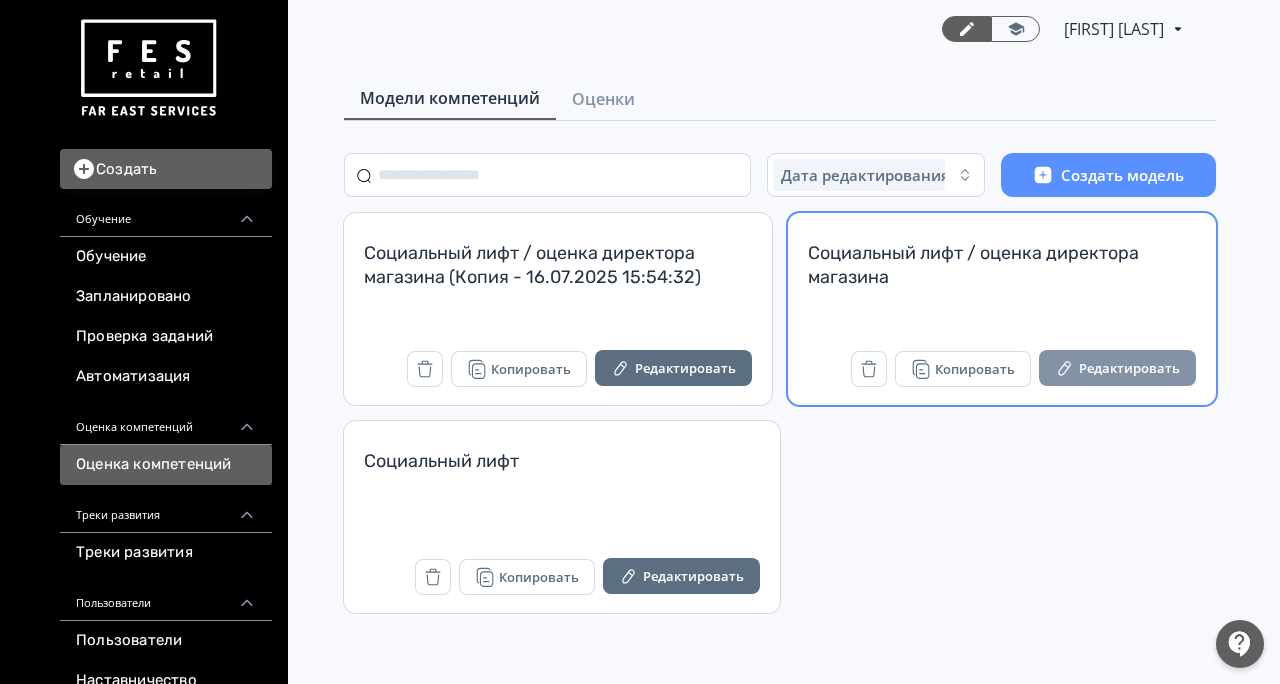 click on "Редактировать" at bounding box center [1117, 368] 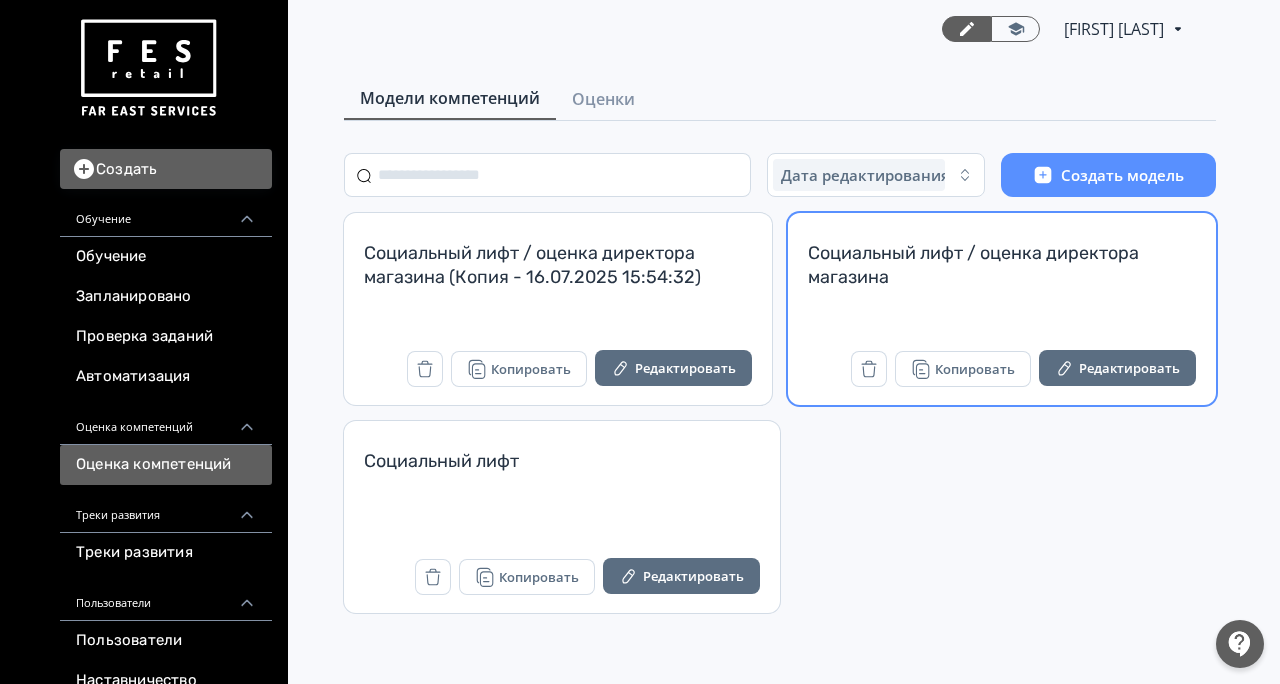 scroll, scrollTop: 0, scrollLeft: 0, axis: both 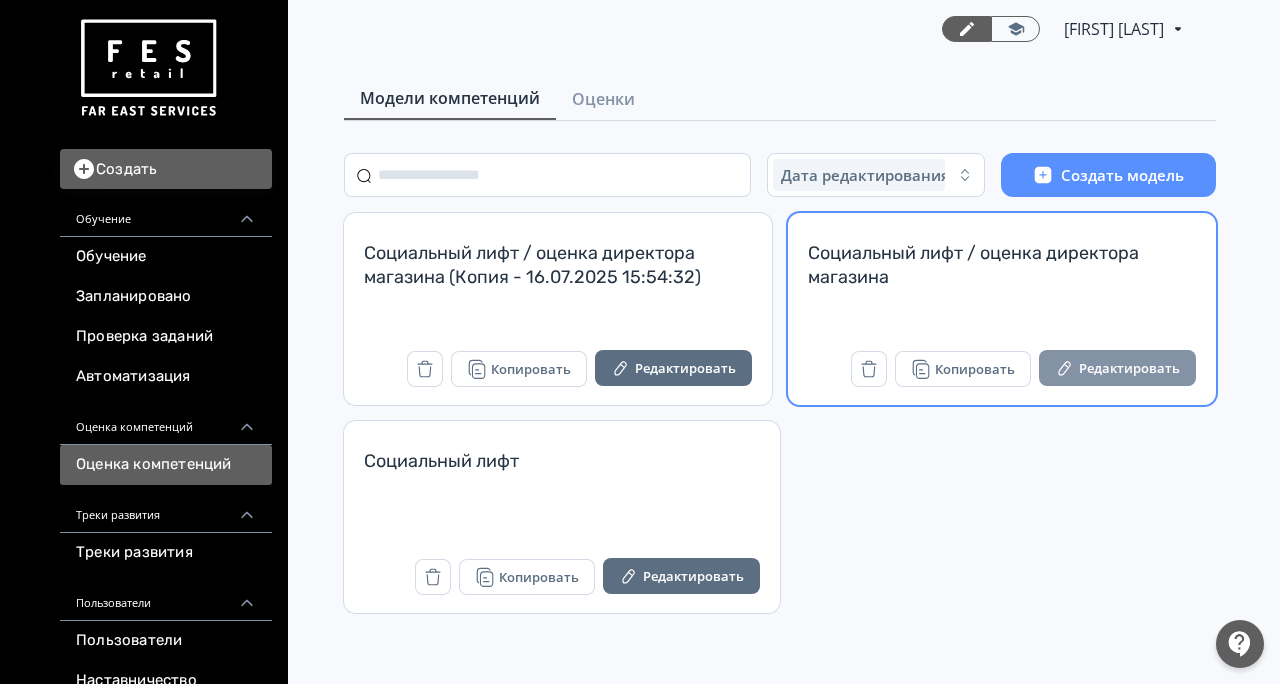 click on "Редактировать" at bounding box center [1117, 368] 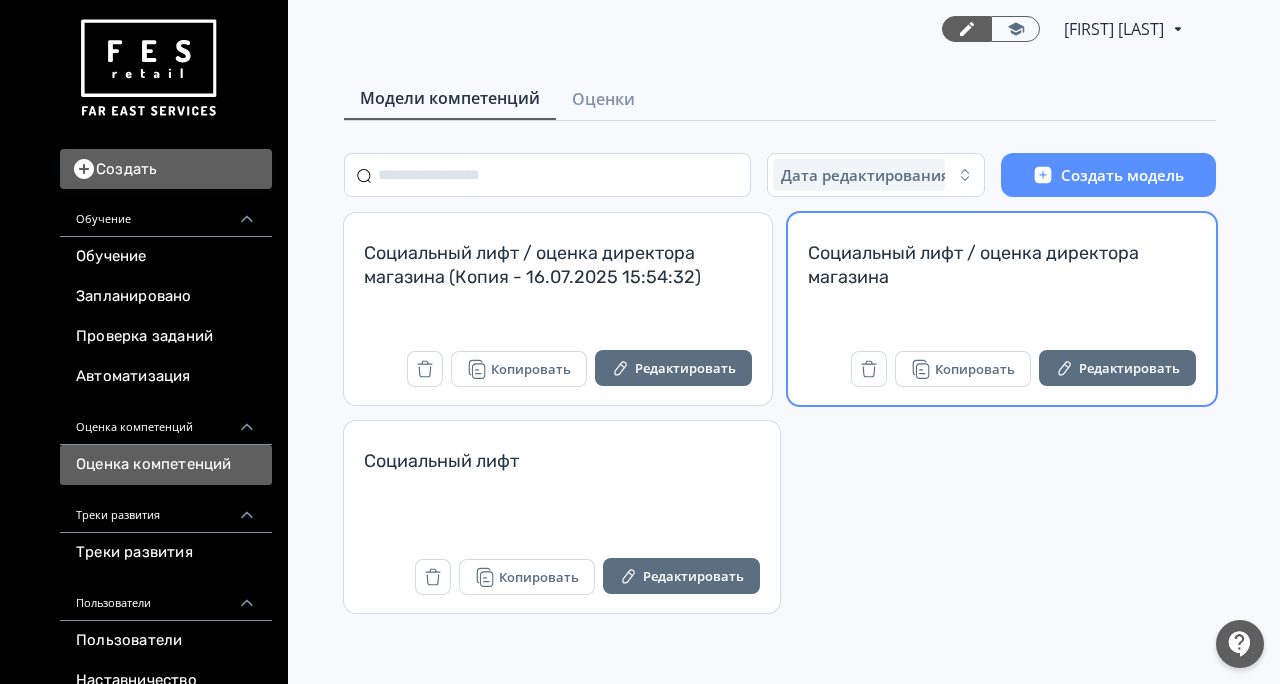 scroll, scrollTop: 0, scrollLeft: 0, axis: both 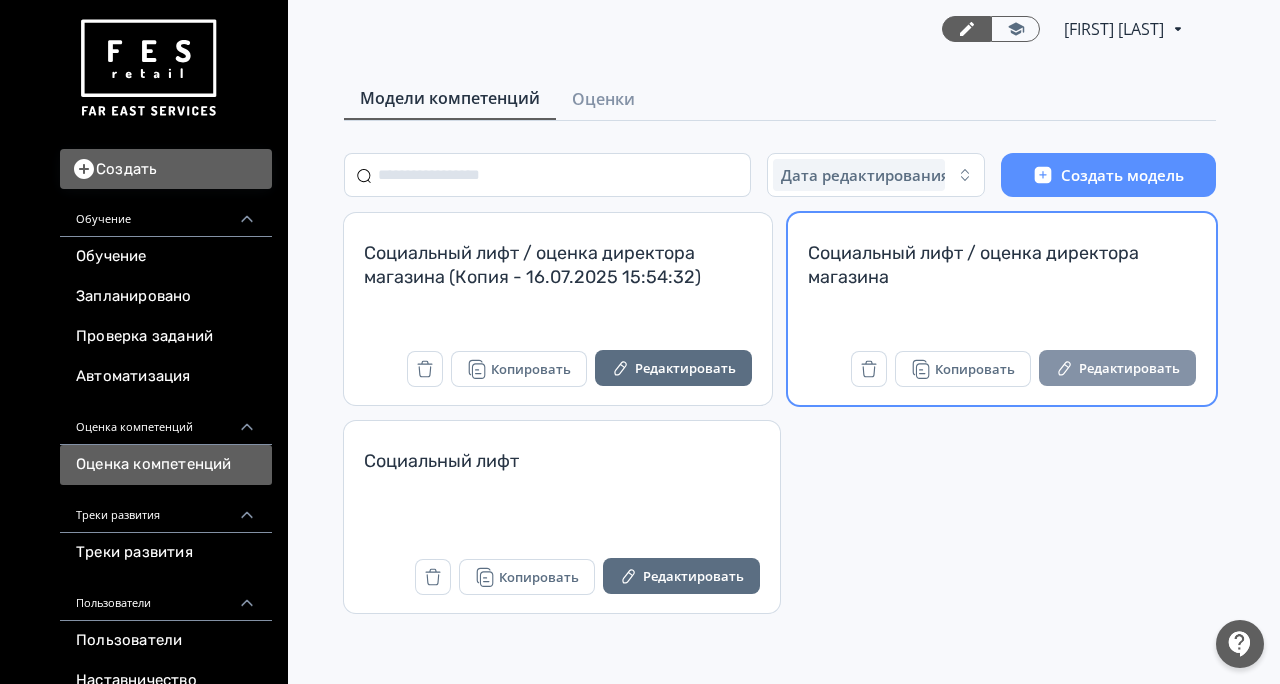 click 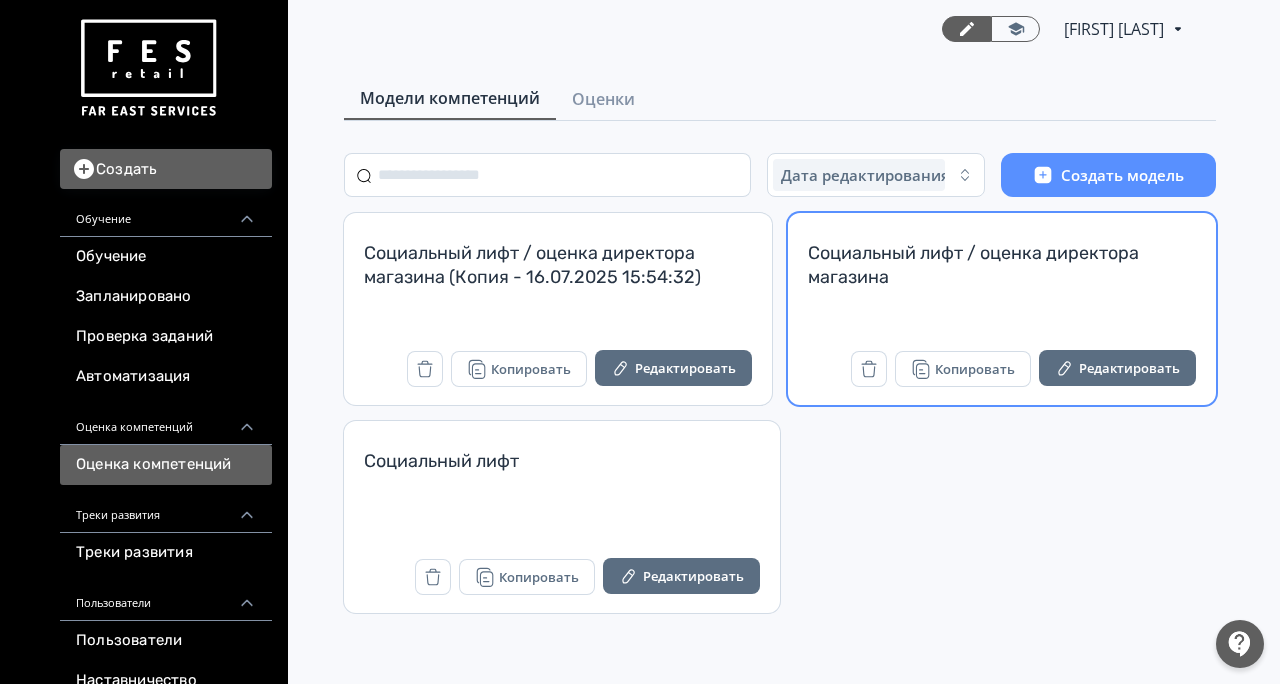 scroll, scrollTop: 0, scrollLeft: 0, axis: both 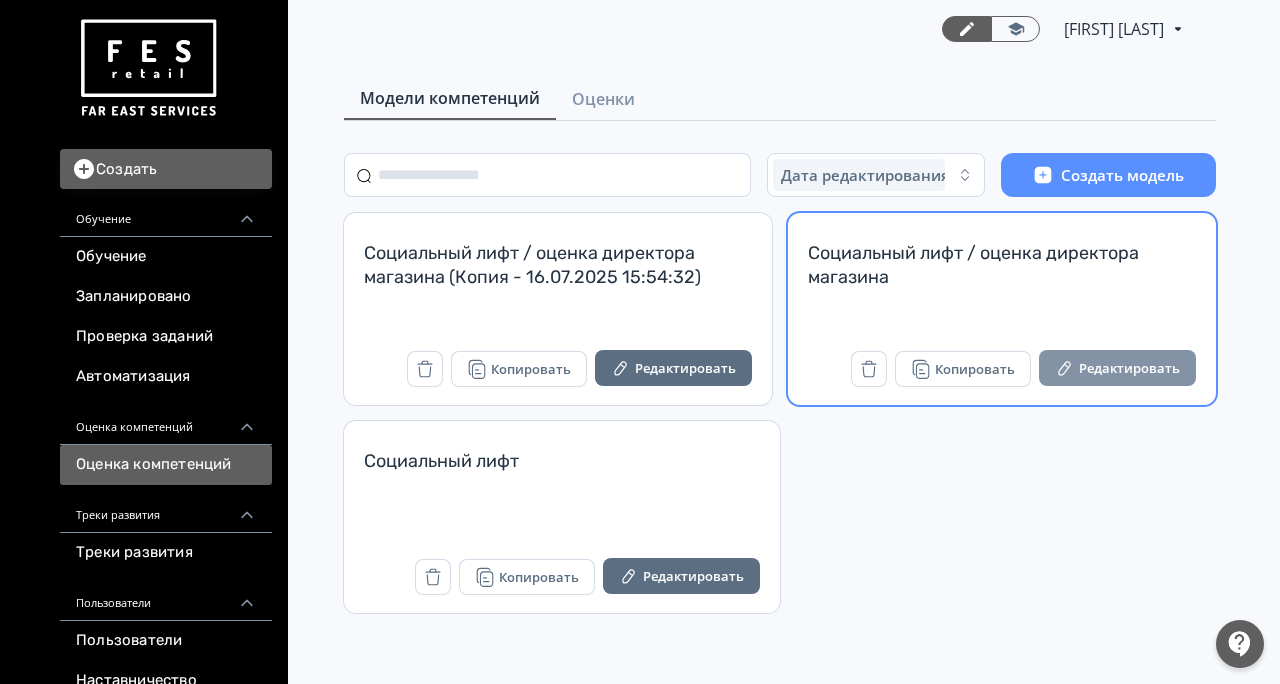 click on "Редактировать" at bounding box center [1117, 368] 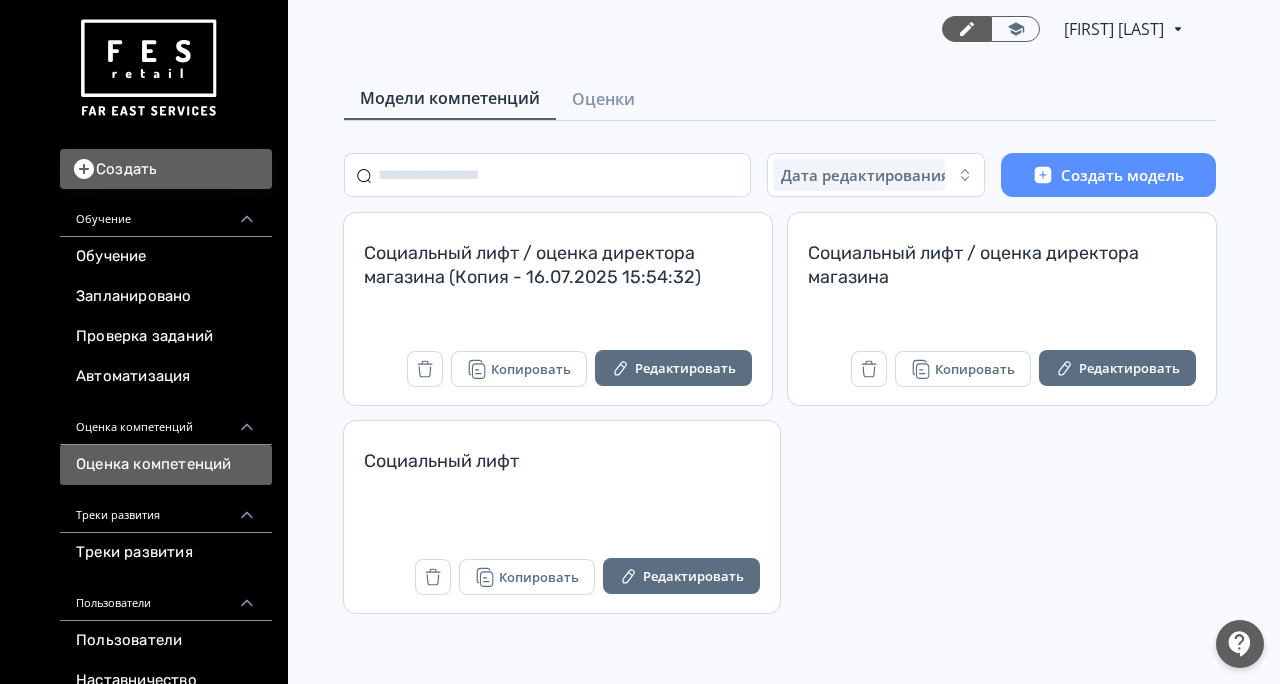 scroll, scrollTop: 0, scrollLeft: 0, axis: both 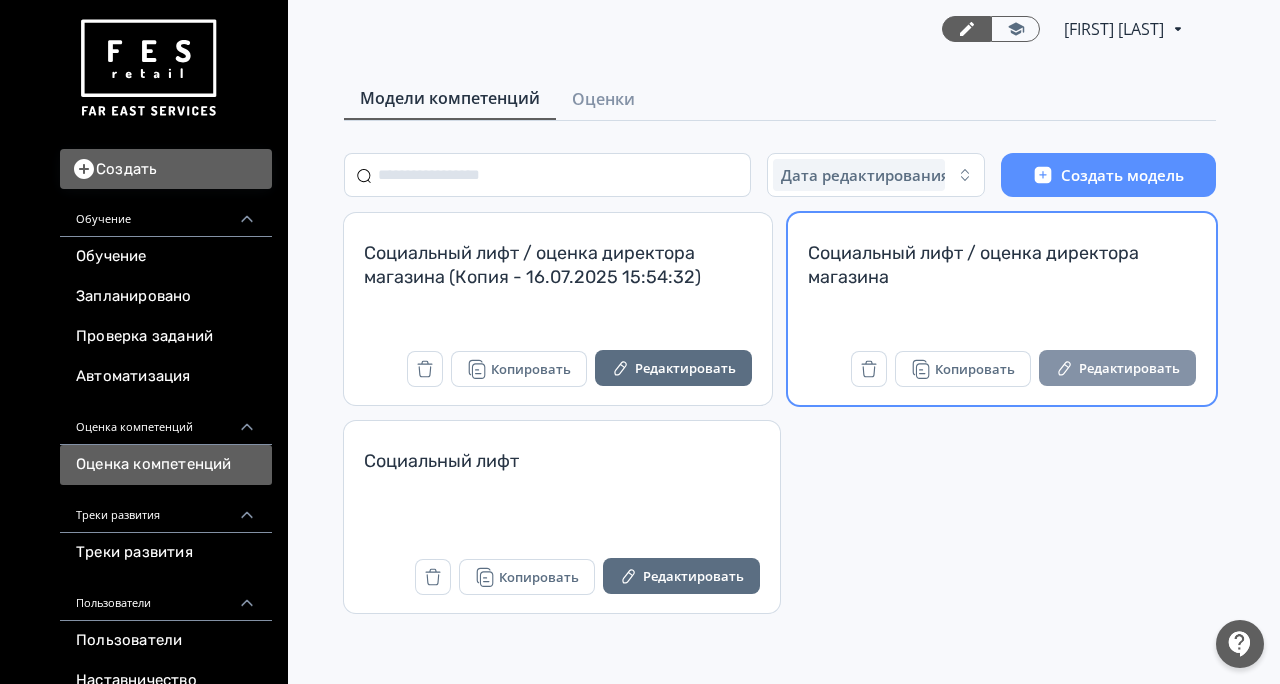 click on "Редактировать" at bounding box center (1117, 368) 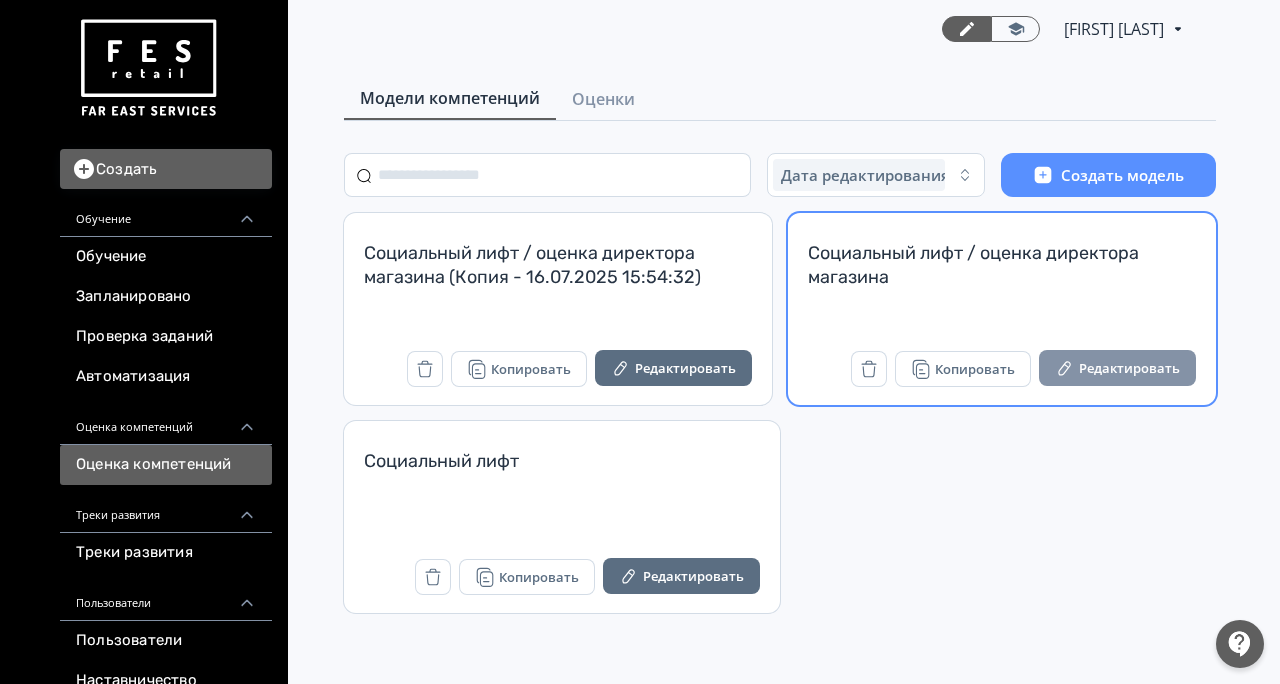 scroll, scrollTop: 0, scrollLeft: 0, axis: both 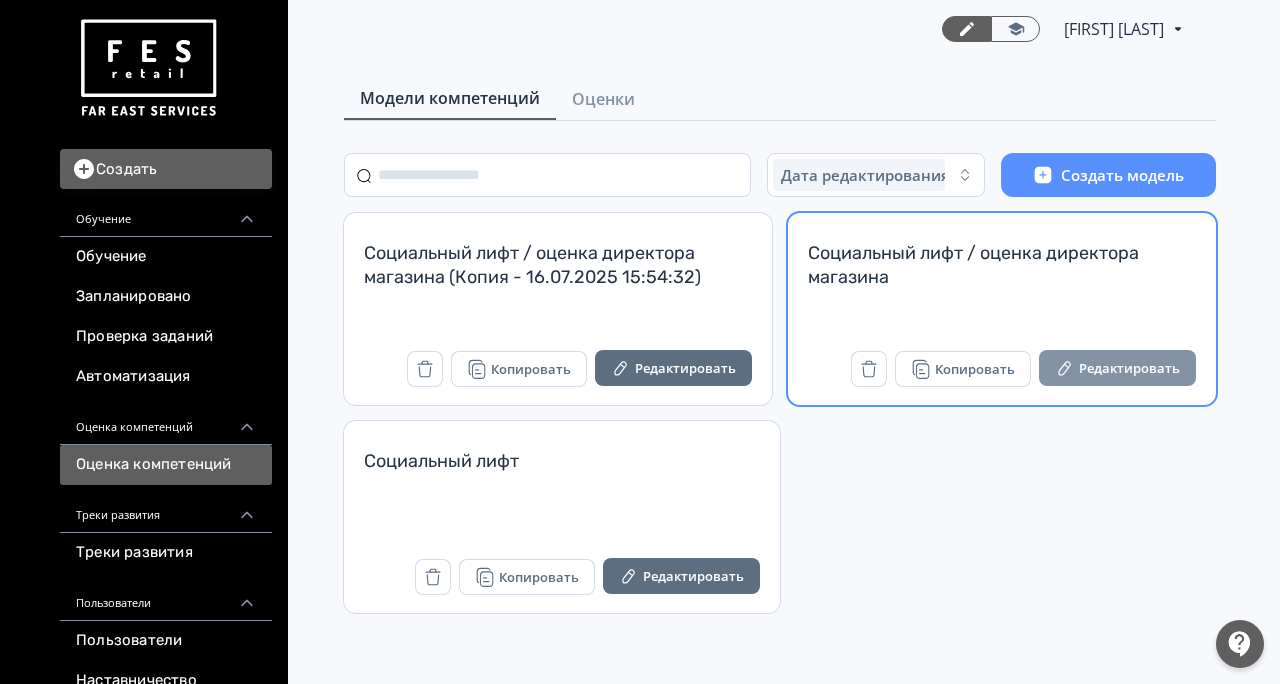 click on "Редактировать" at bounding box center [1117, 368] 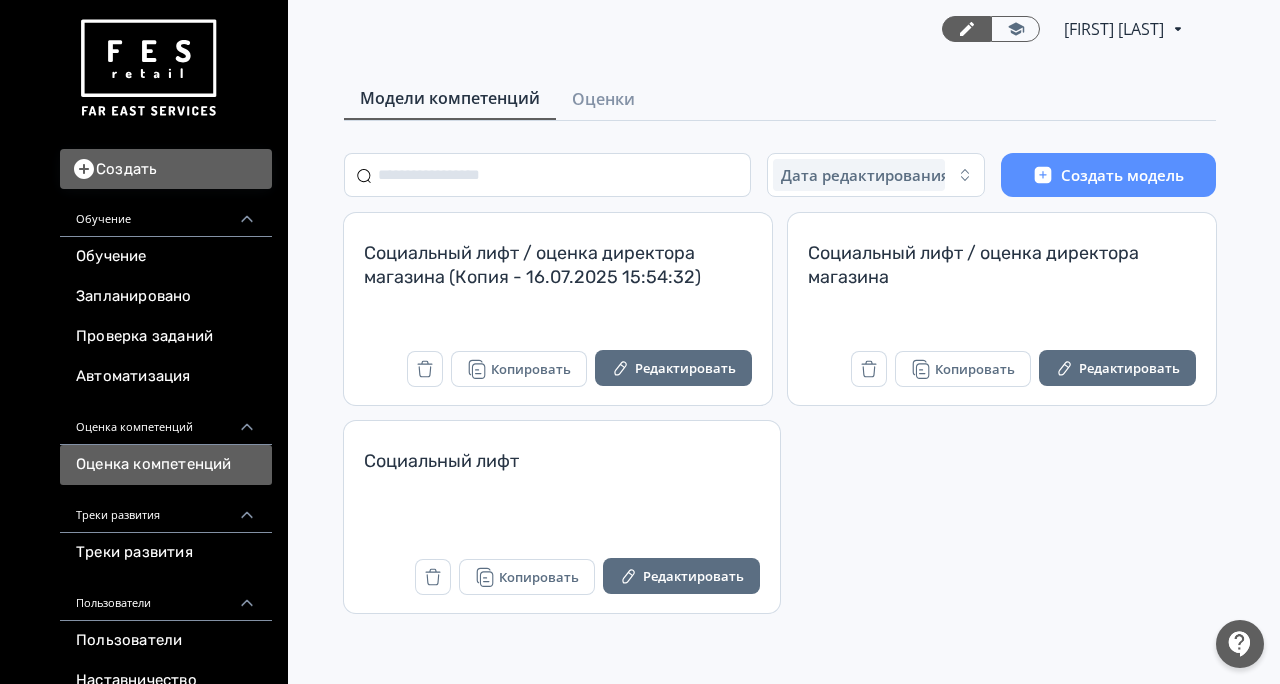 scroll, scrollTop: 0, scrollLeft: 0, axis: both 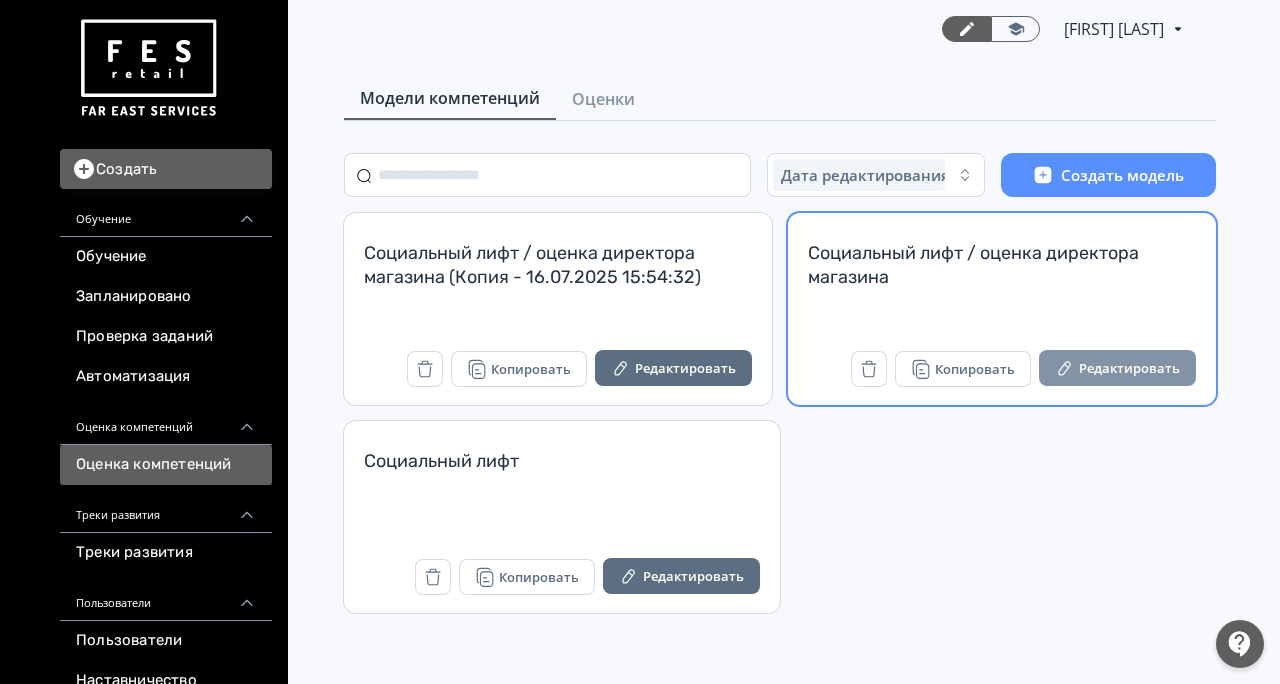 click on "Редактировать" at bounding box center [1117, 368] 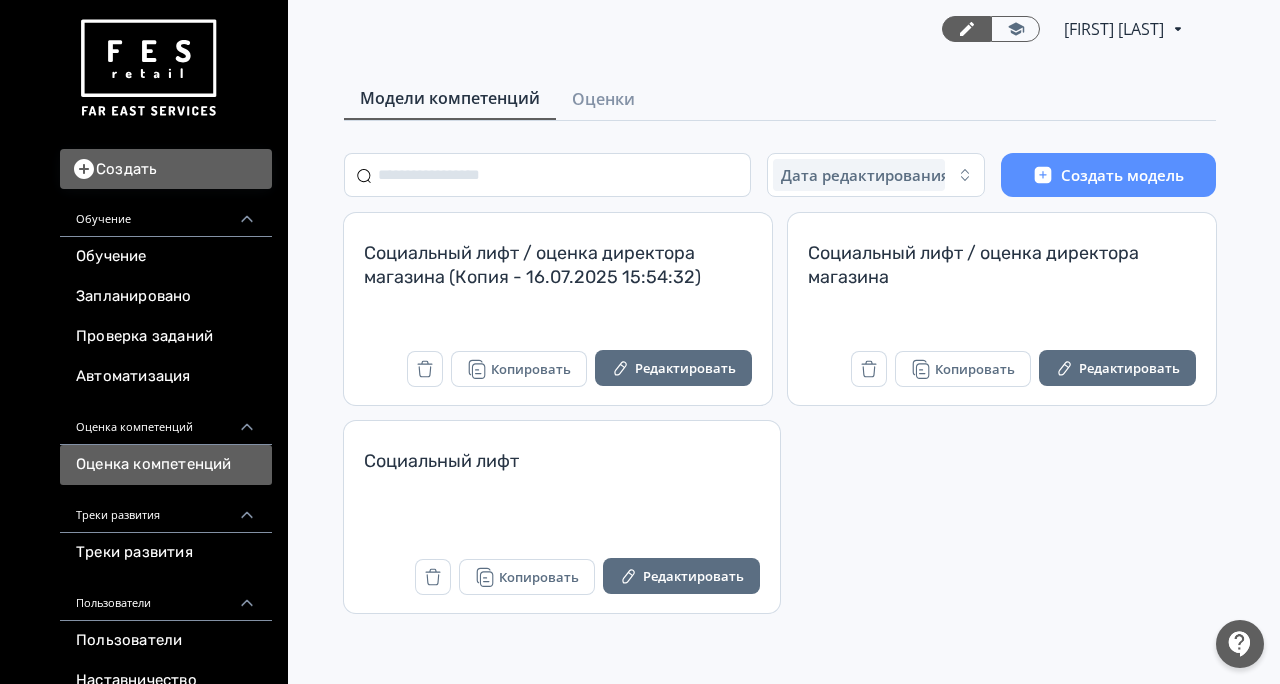 scroll, scrollTop: 0, scrollLeft: 0, axis: both 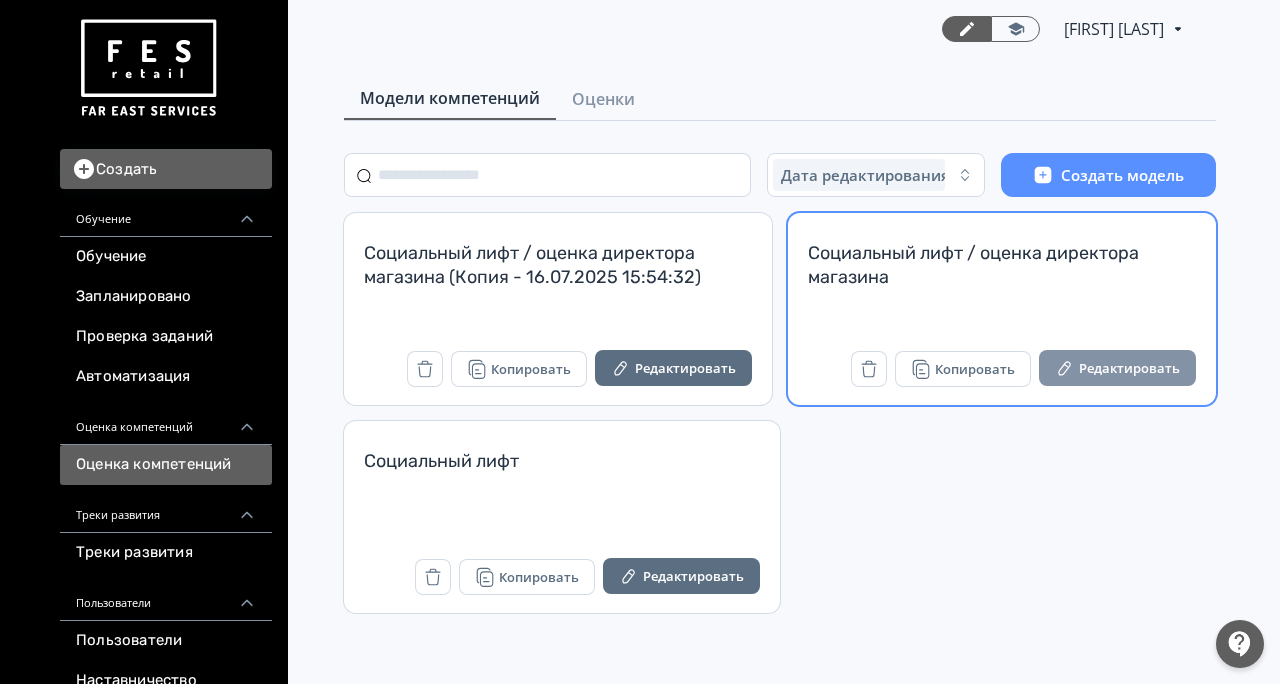 click on "Редактировать" at bounding box center [1117, 368] 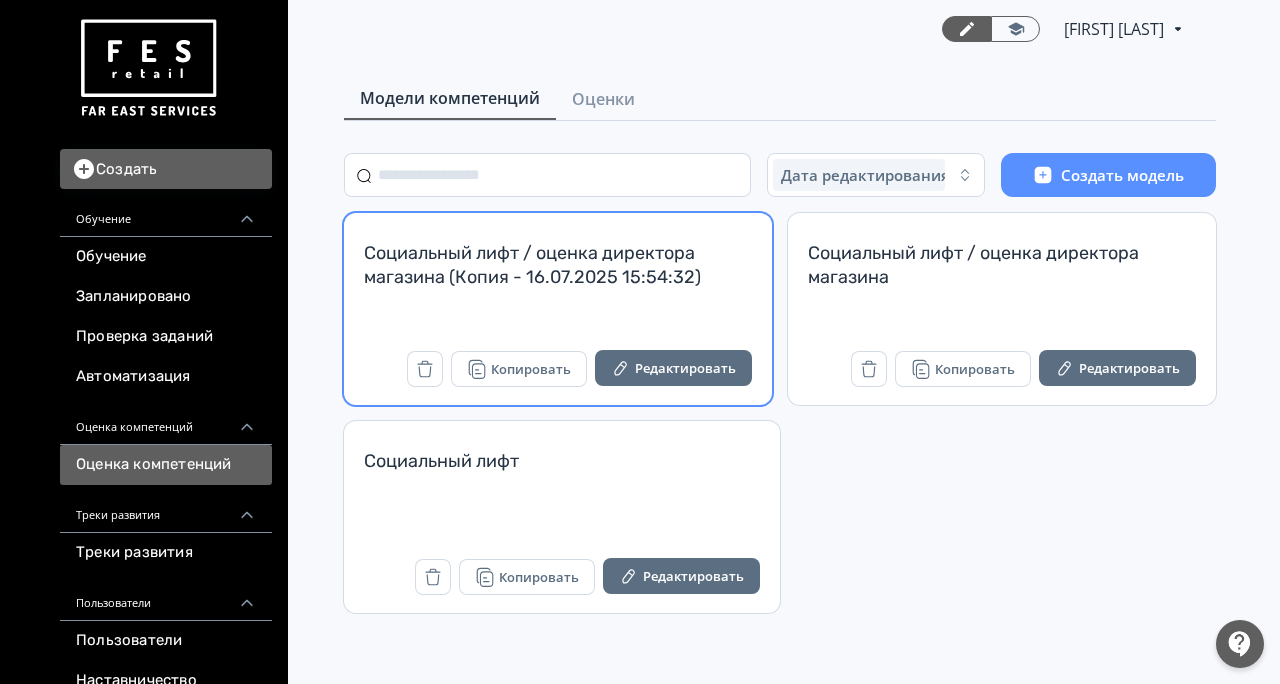 scroll, scrollTop: 0, scrollLeft: 0, axis: both 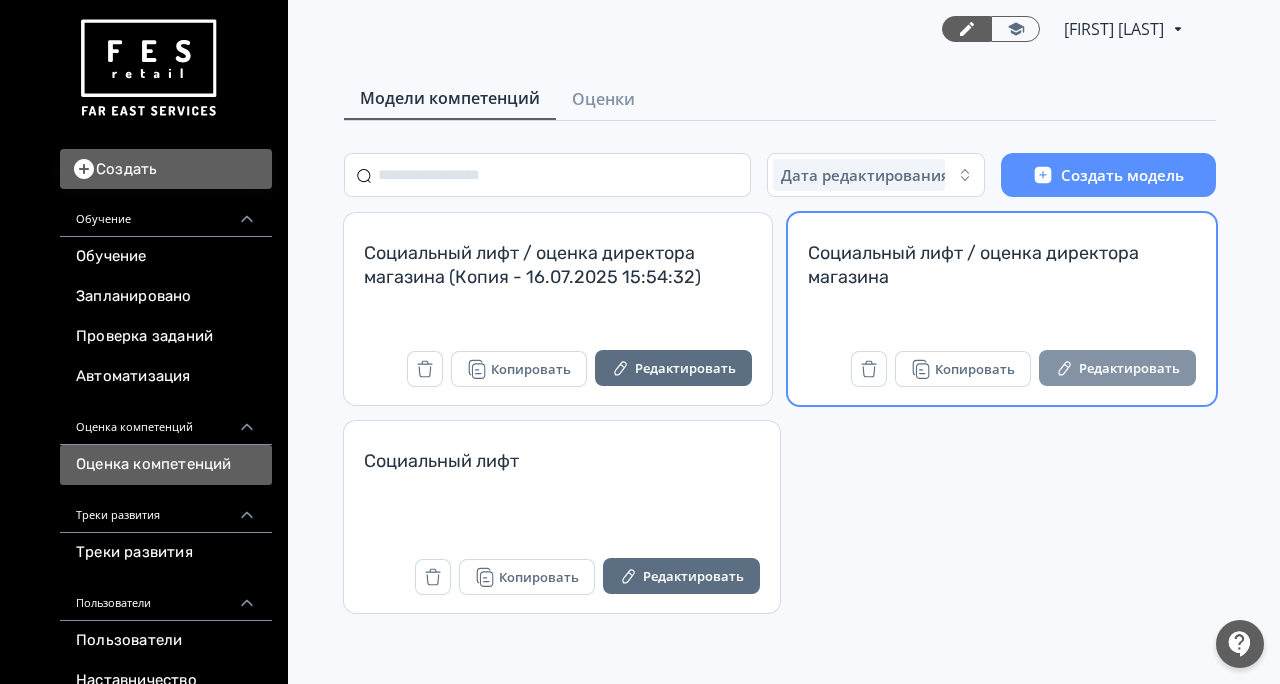click on "Редактировать" at bounding box center (1117, 368) 